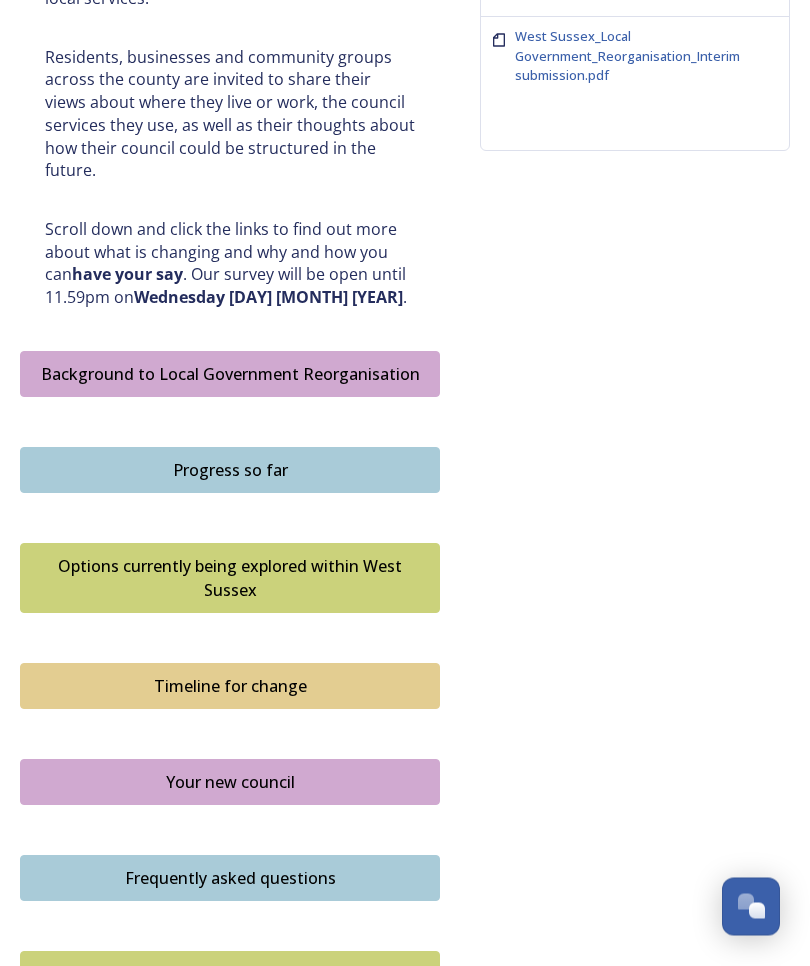 scroll, scrollTop: 899, scrollLeft: 0, axis: vertical 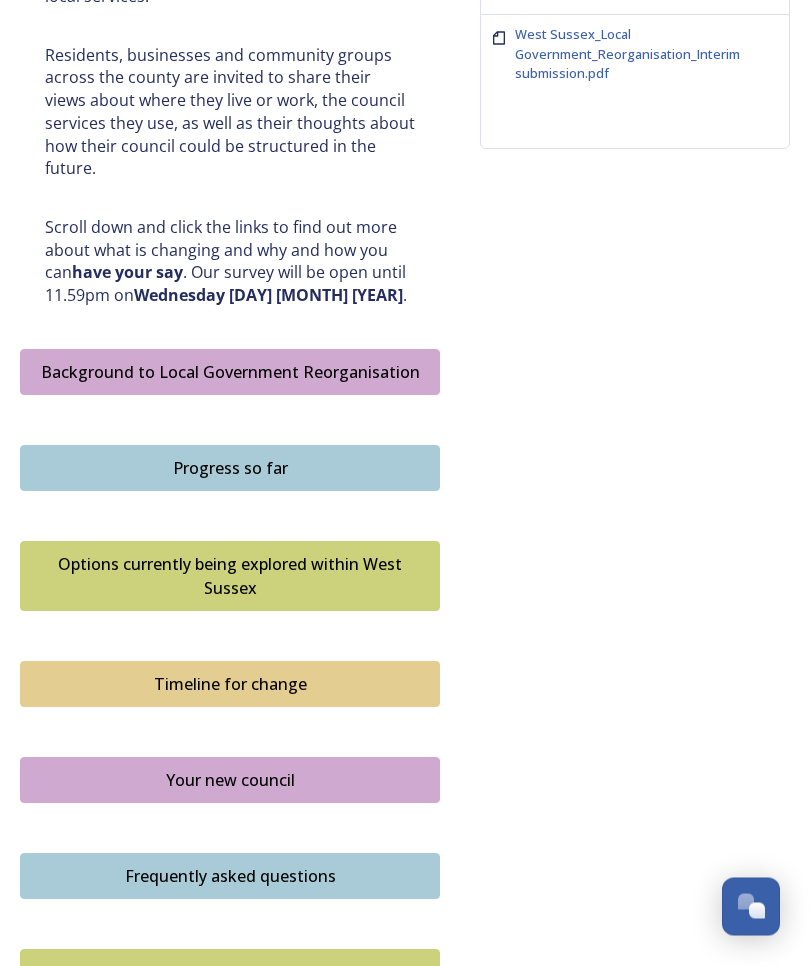 click on "Your new council" at bounding box center [230, 781] 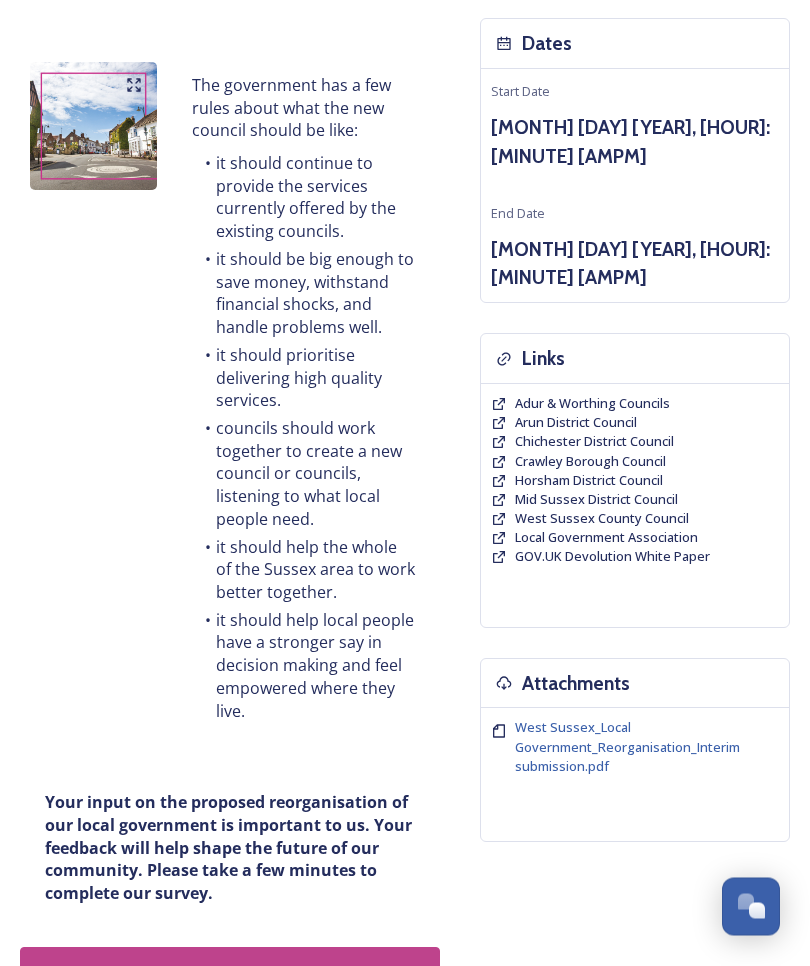 scroll, scrollTop: 207, scrollLeft: 0, axis: vertical 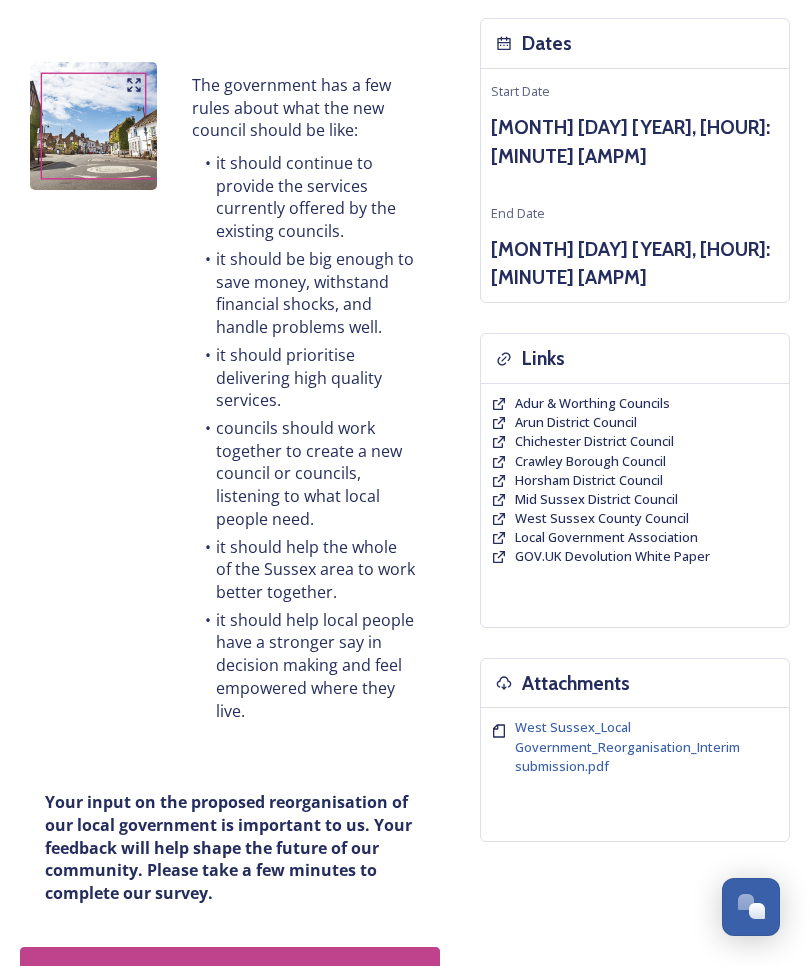 click on "Mid Sussex District Council" at bounding box center [596, 499] 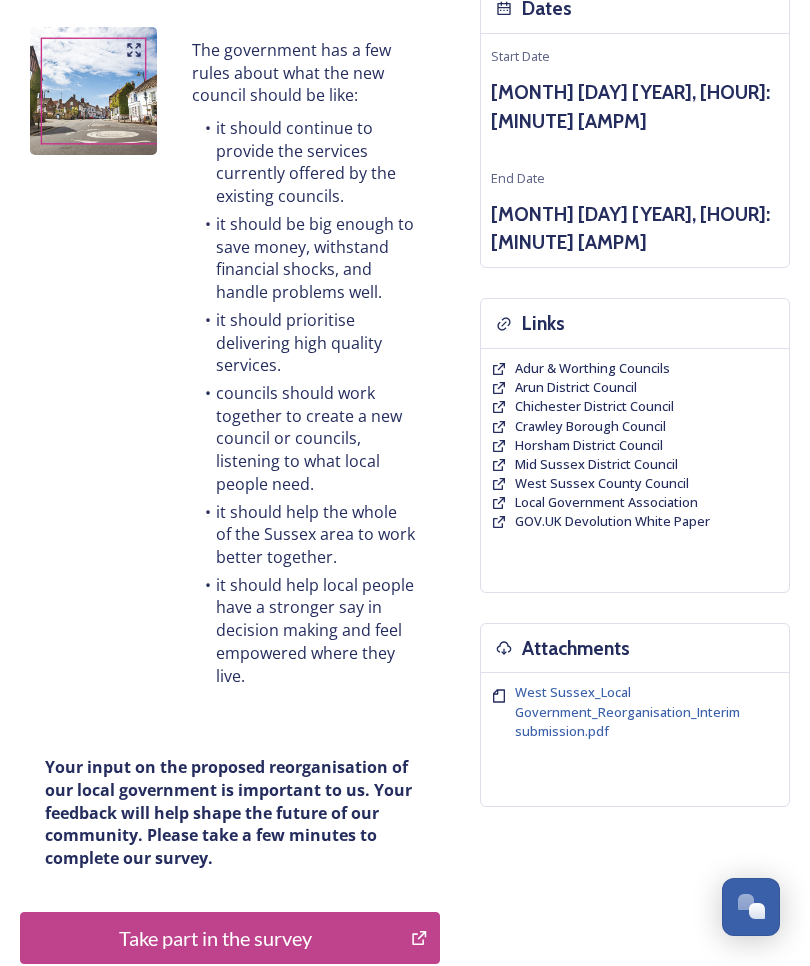 scroll, scrollTop: 366, scrollLeft: 0, axis: vertical 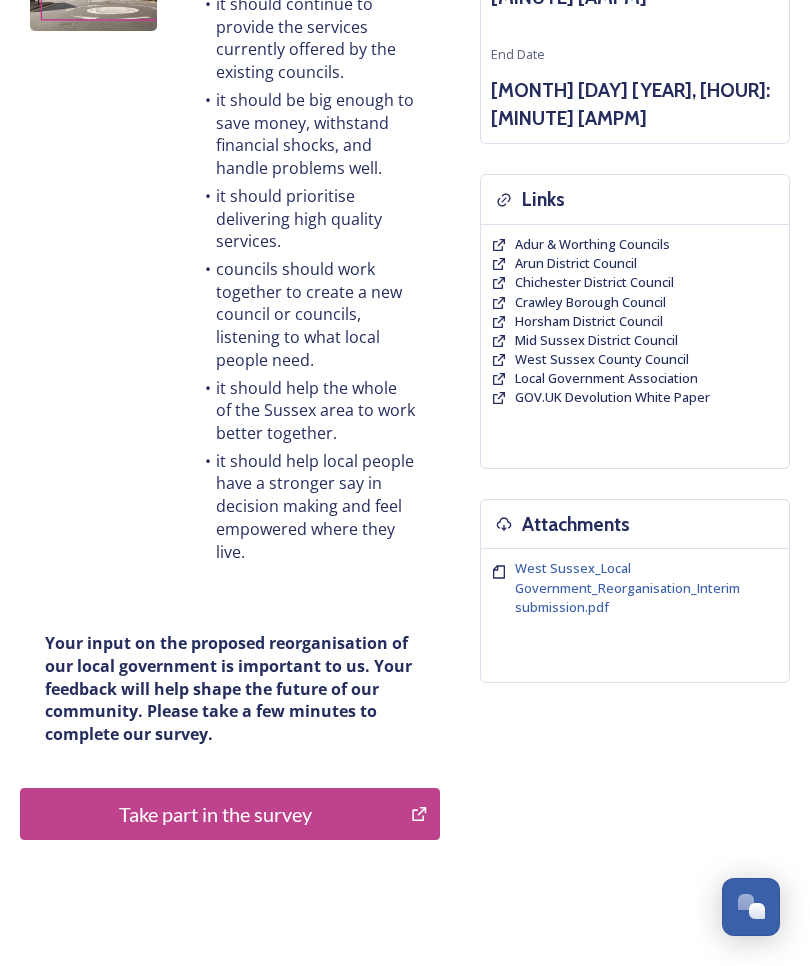 click on "Take part in the survey" at bounding box center (215, 814) 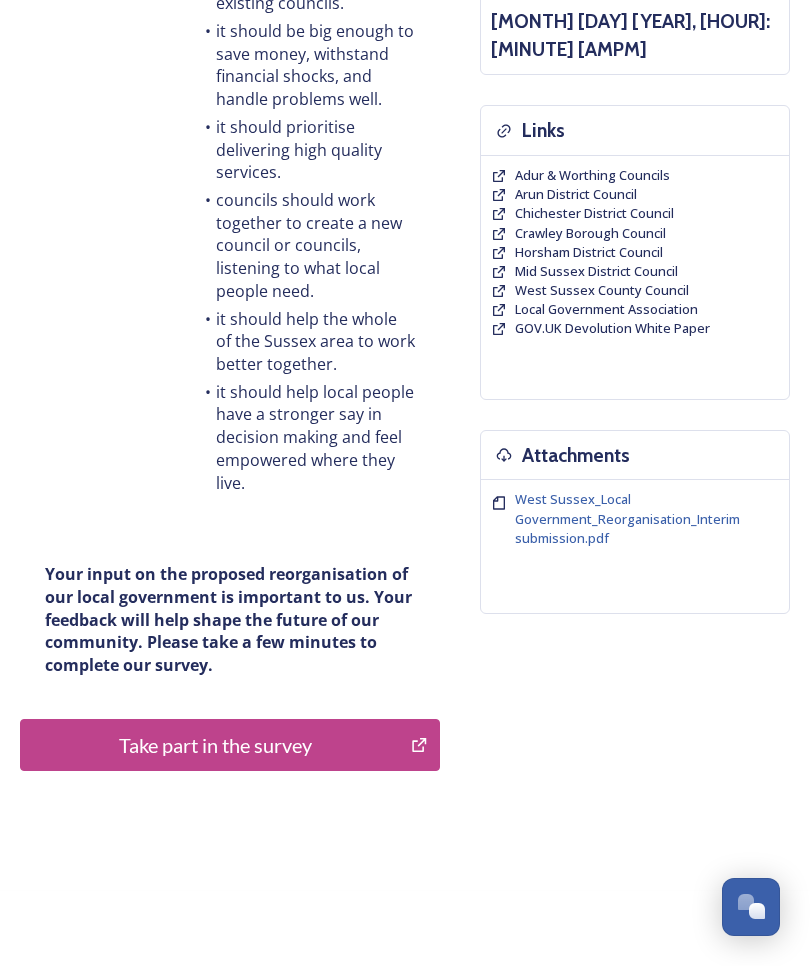 click on "West Sussex_Local Government_Reorganisation_Interim submission.pdf" at bounding box center (627, 518) 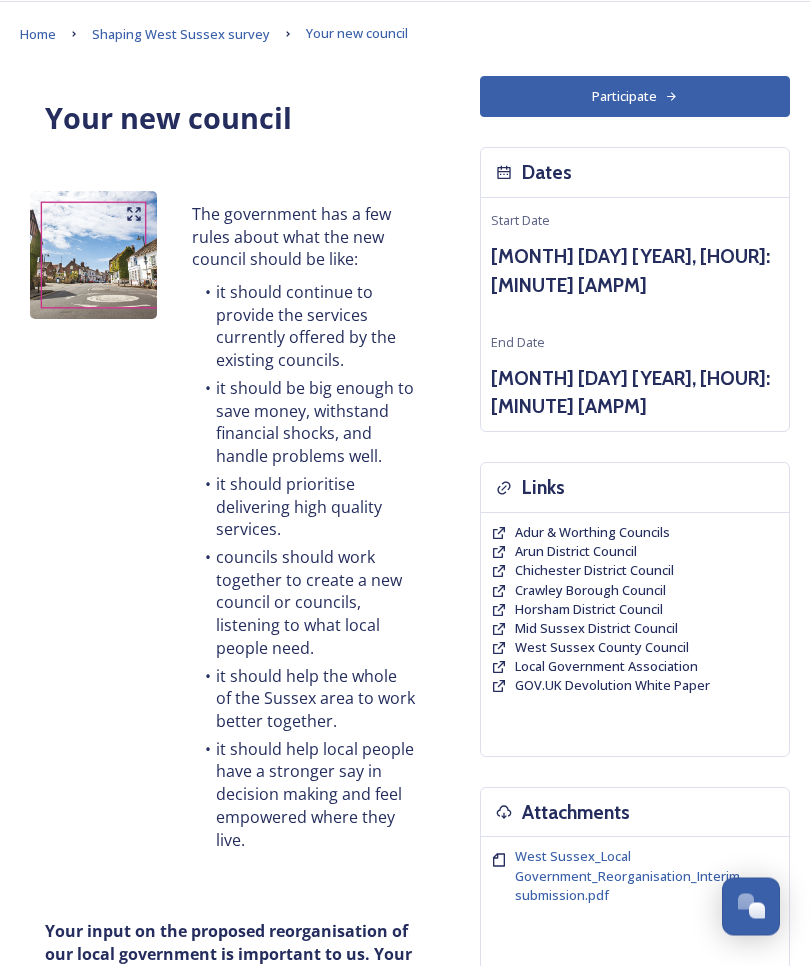 scroll, scrollTop: 0, scrollLeft: 0, axis: both 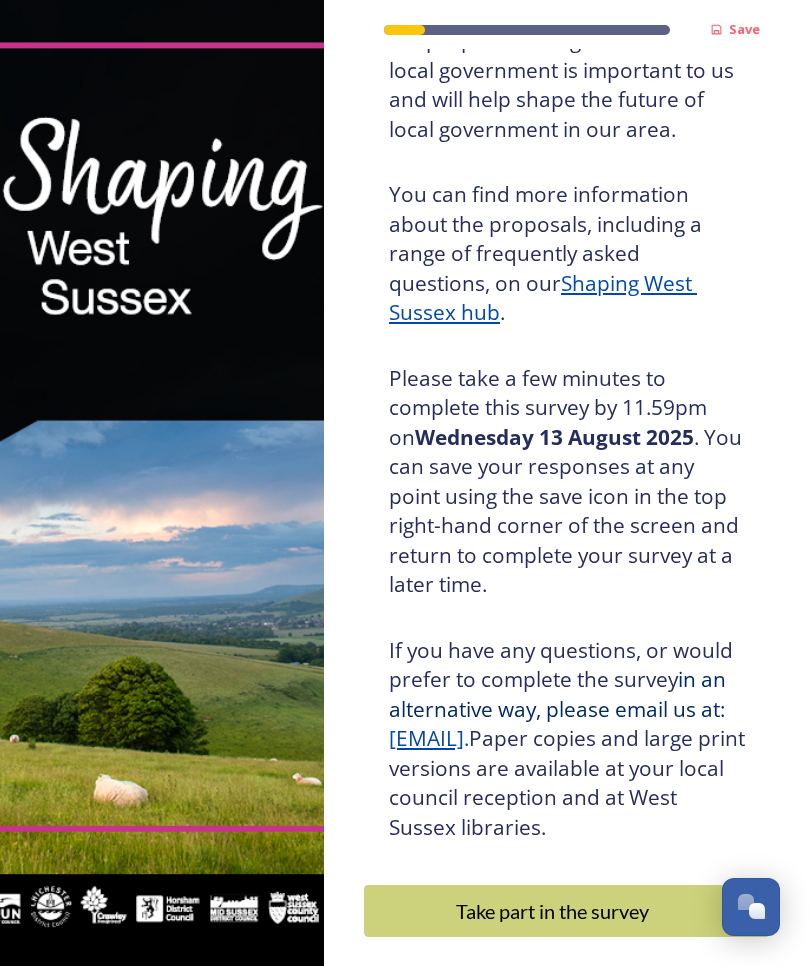 click on "Take part in the survey" at bounding box center [552, 911] 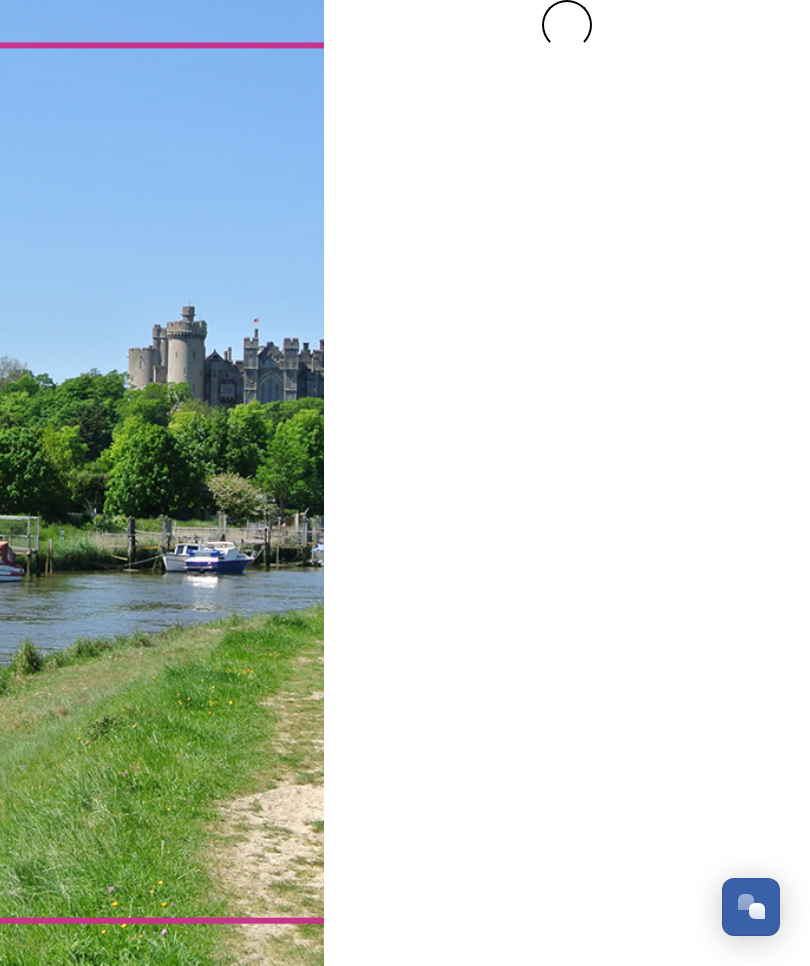 scroll, scrollTop: 0, scrollLeft: 0, axis: both 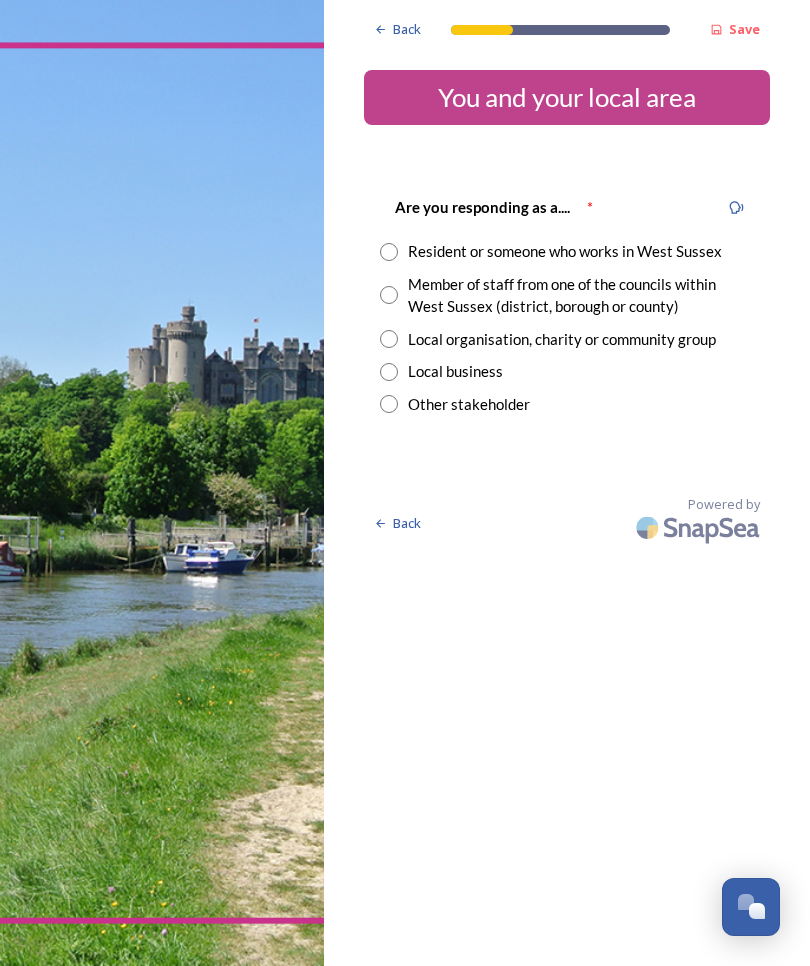 click at bounding box center [389, 252] 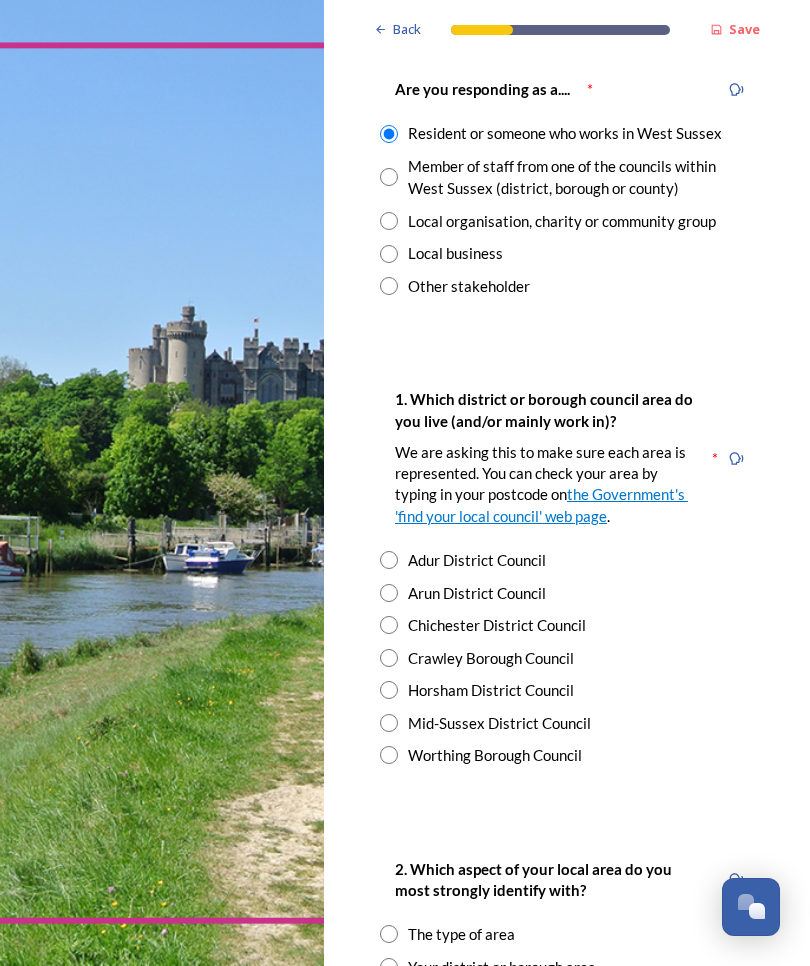 scroll, scrollTop: 130, scrollLeft: 0, axis: vertical 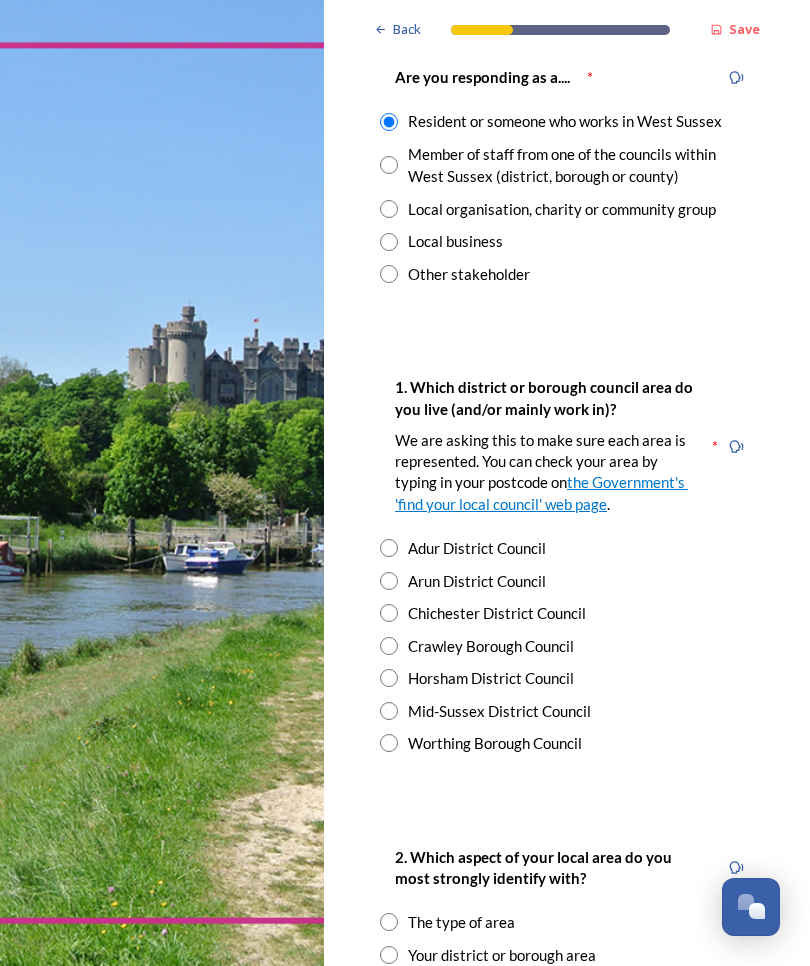 click at bounding box center [389, 711] 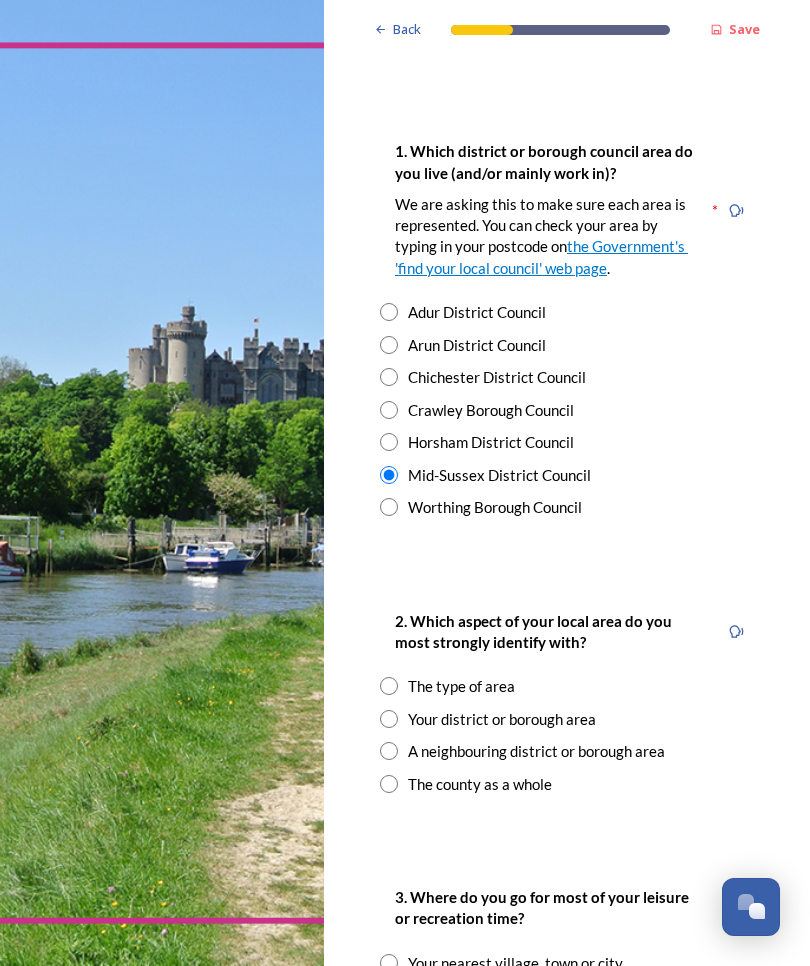 scroll, scrollTop: 368, scrollLeft: 0, axis: vertical 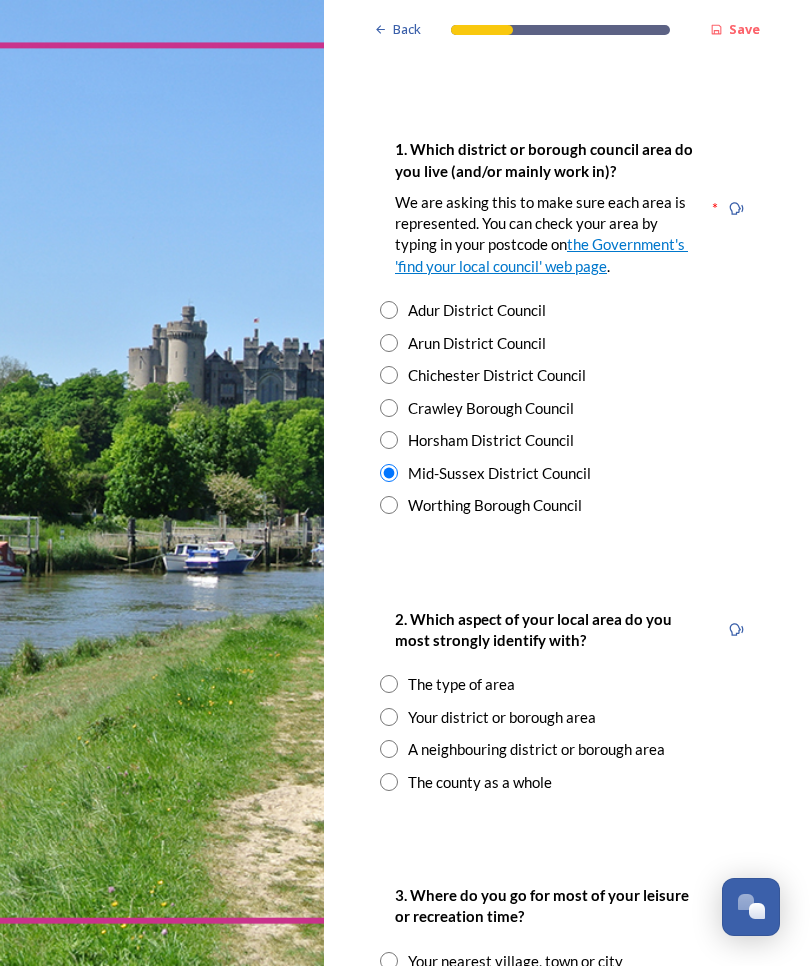 click at bounding box center (389, 717) 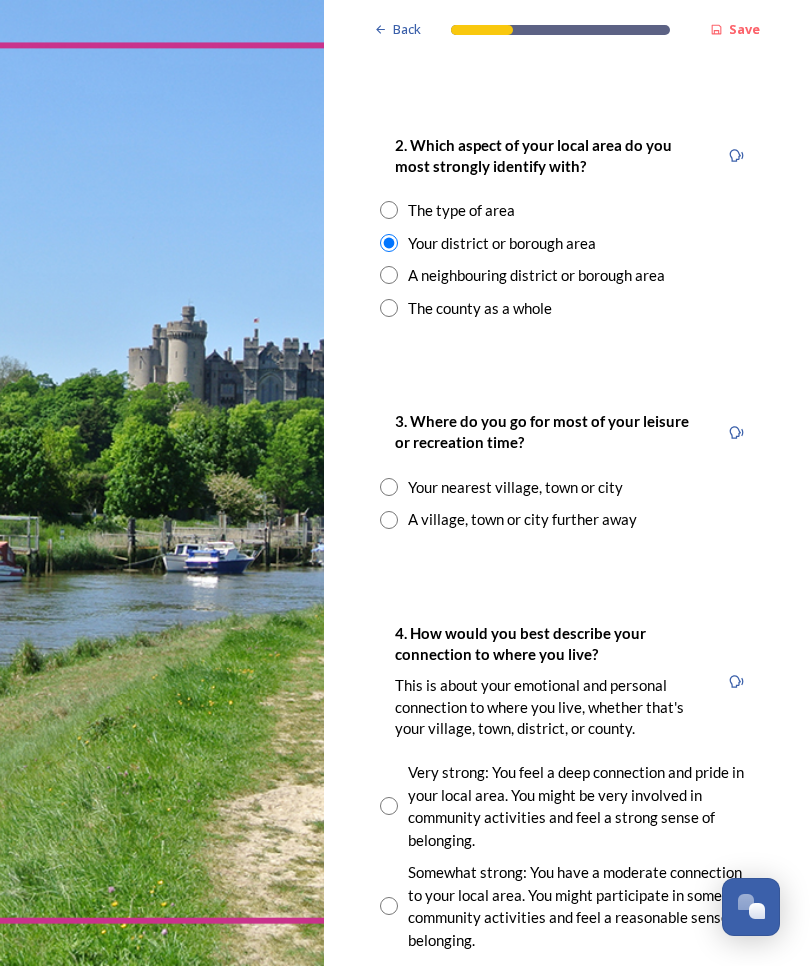 scroll, scrollTop: 842, scrollLeft: 0, axis: vertical 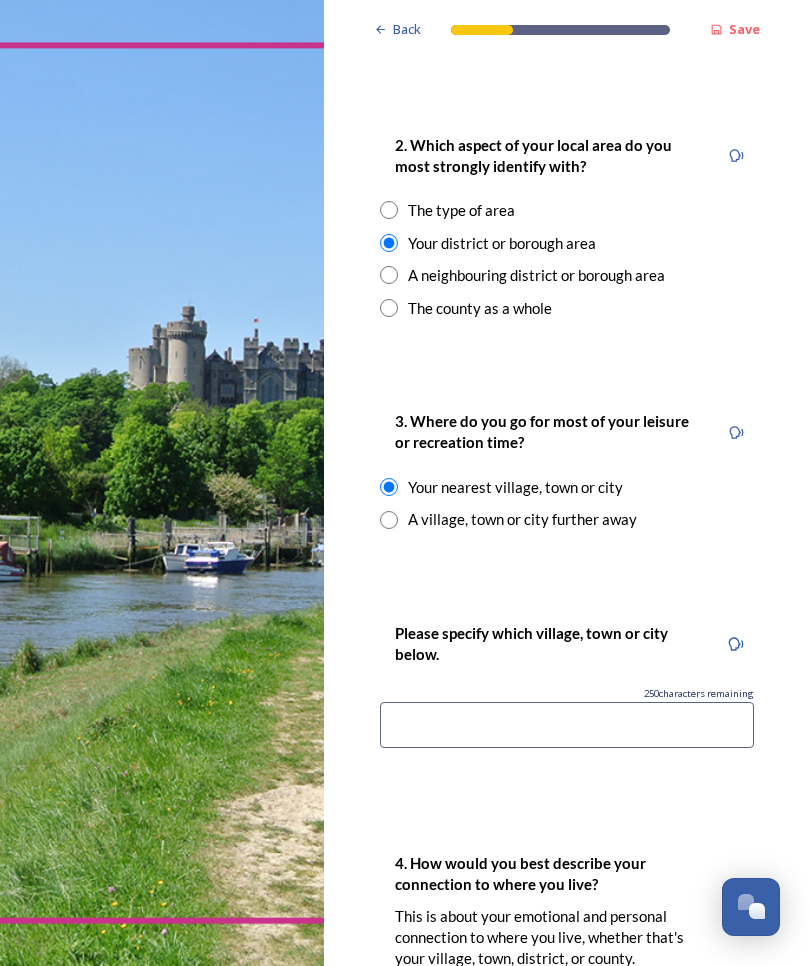 click at bounding box center (567, 725) 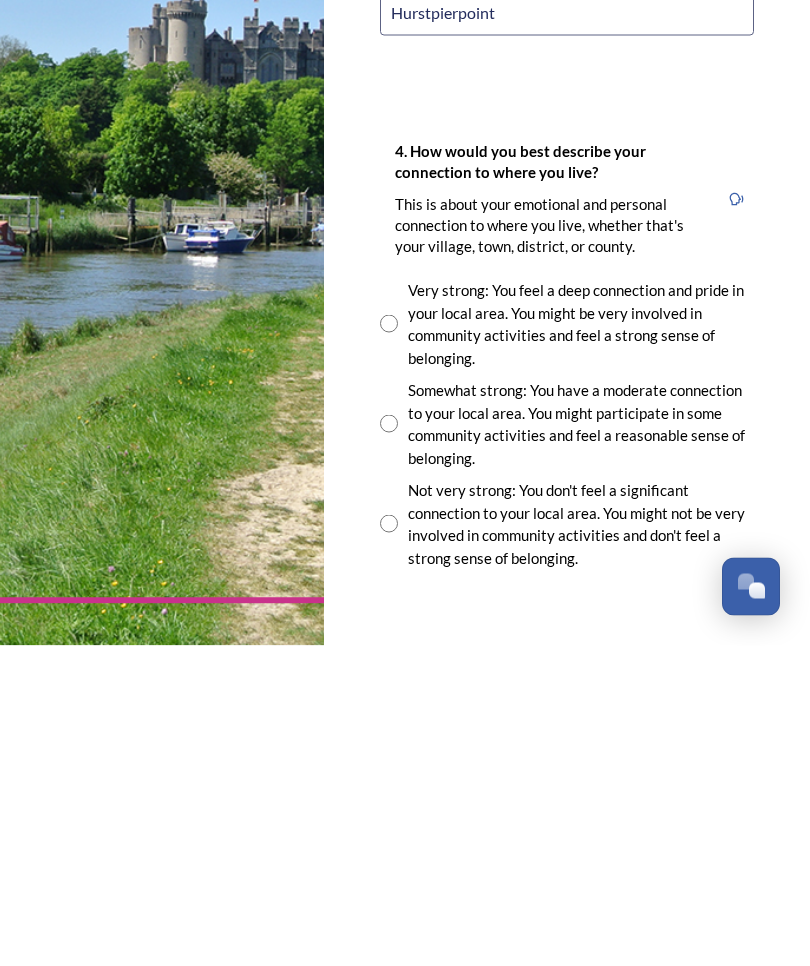 scroll, scrollTop: 1234, scrollLeft: 0, axis: vertical 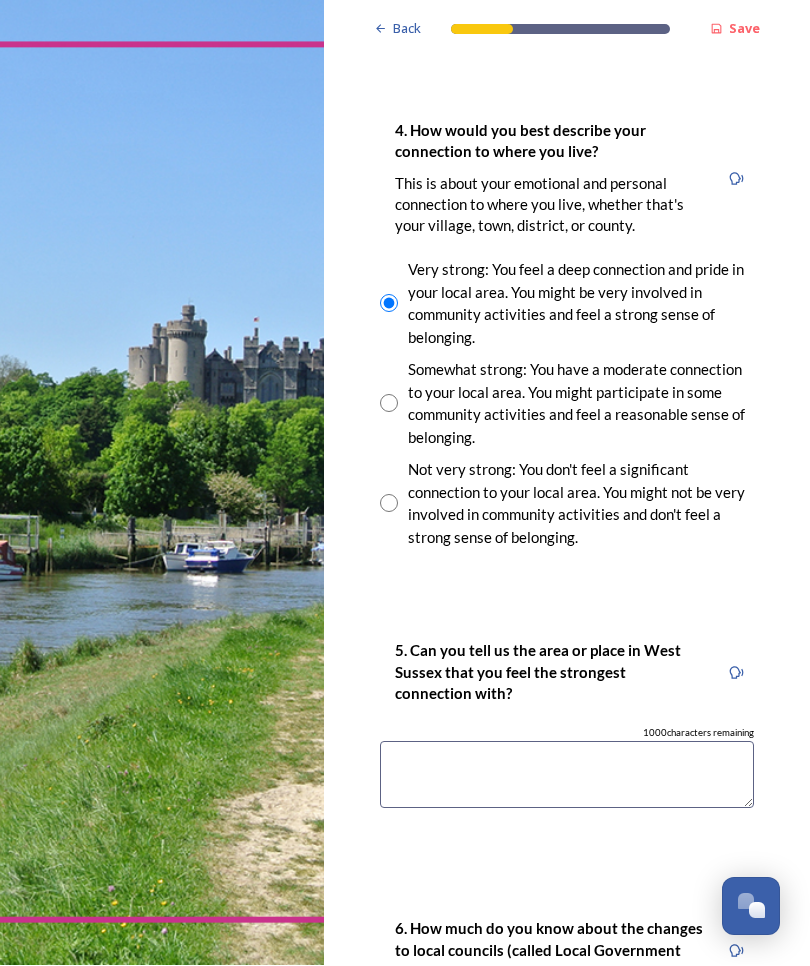 click at bounding box center (567, 775) 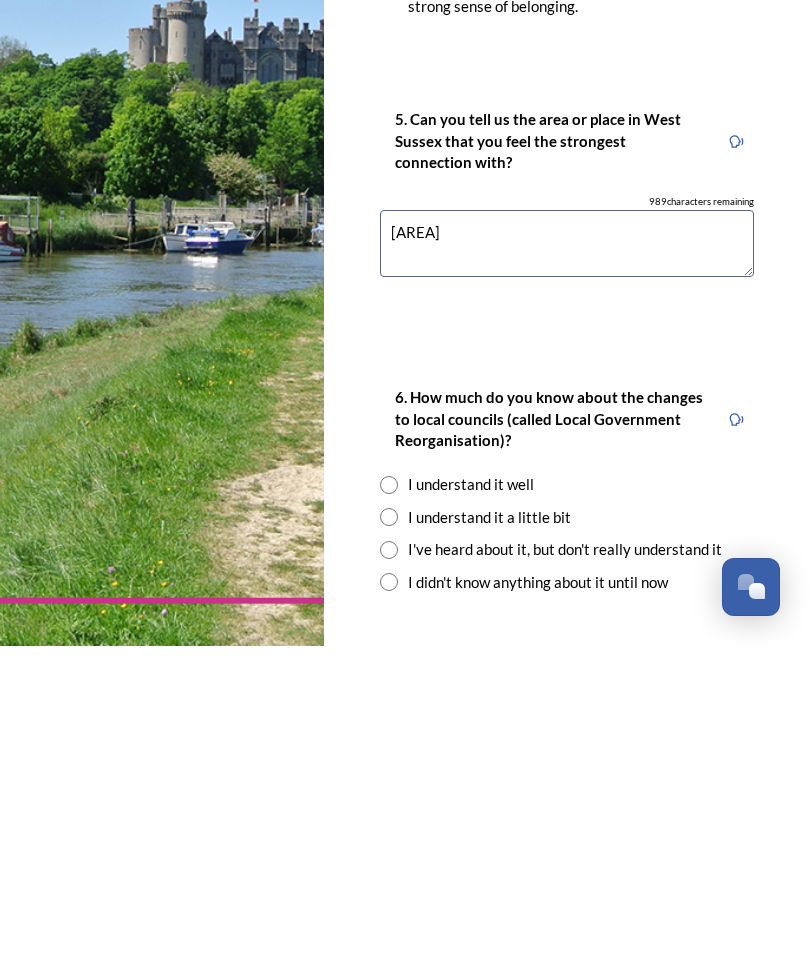 scroll, scrollTop: 1789, scrollLeft: 0, axis: vertical 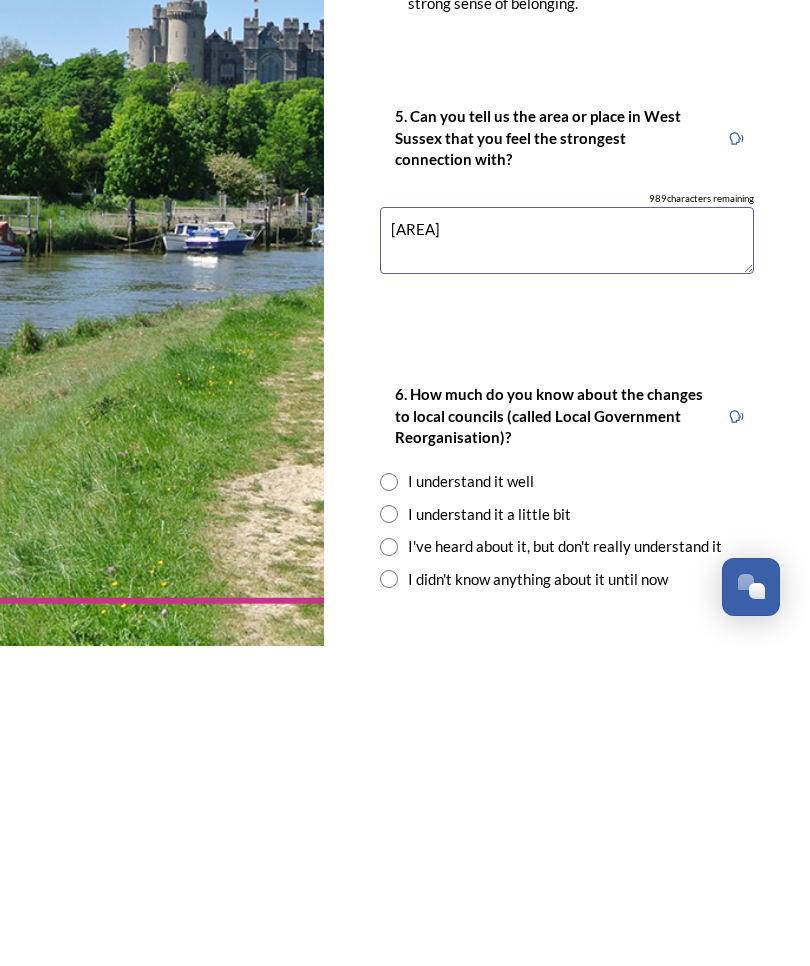type on "[AREA]" 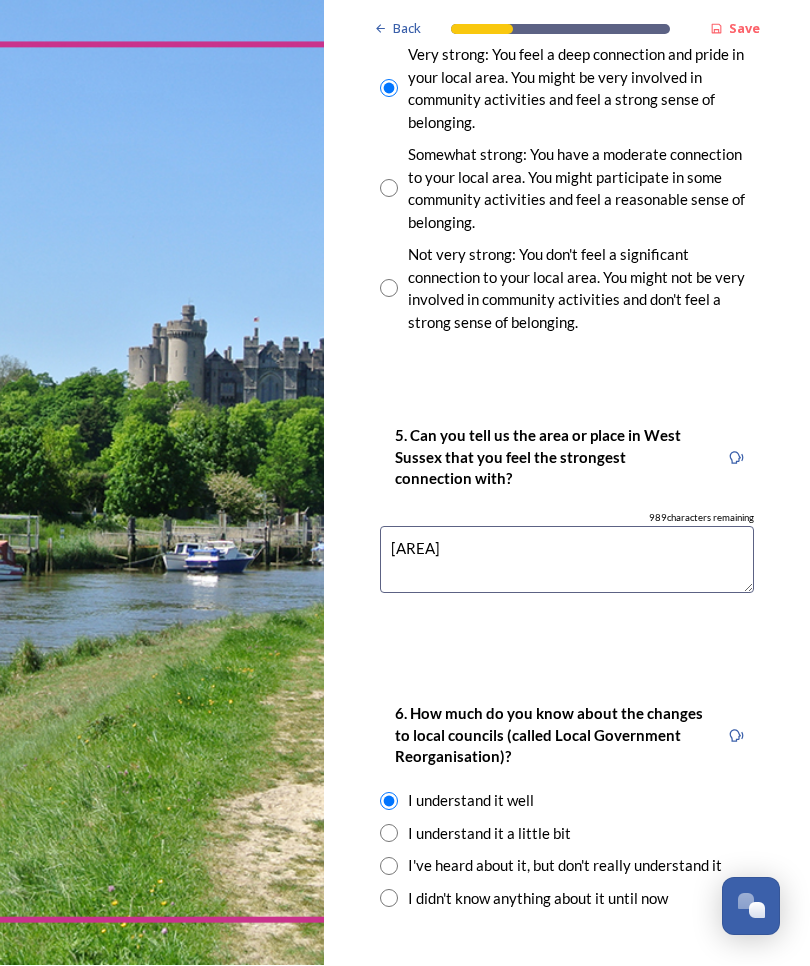click on "Continue" at bounding box center (553, 1004) 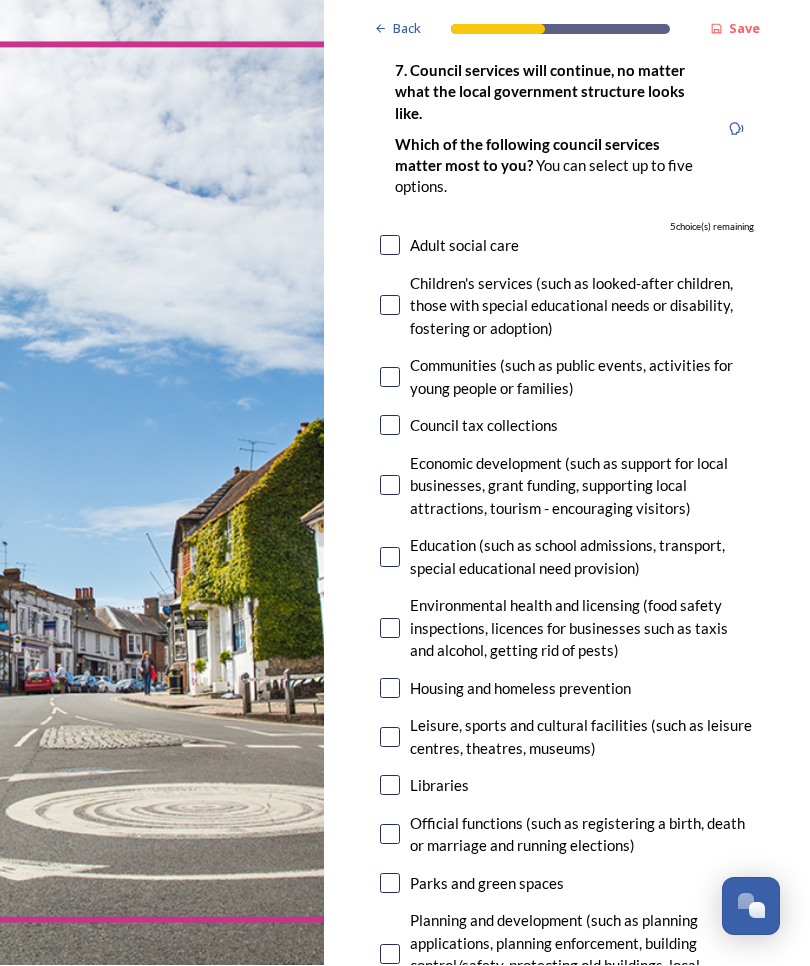 scroll, scrollTop: 138, scrollLeft: 0, axis: vertical 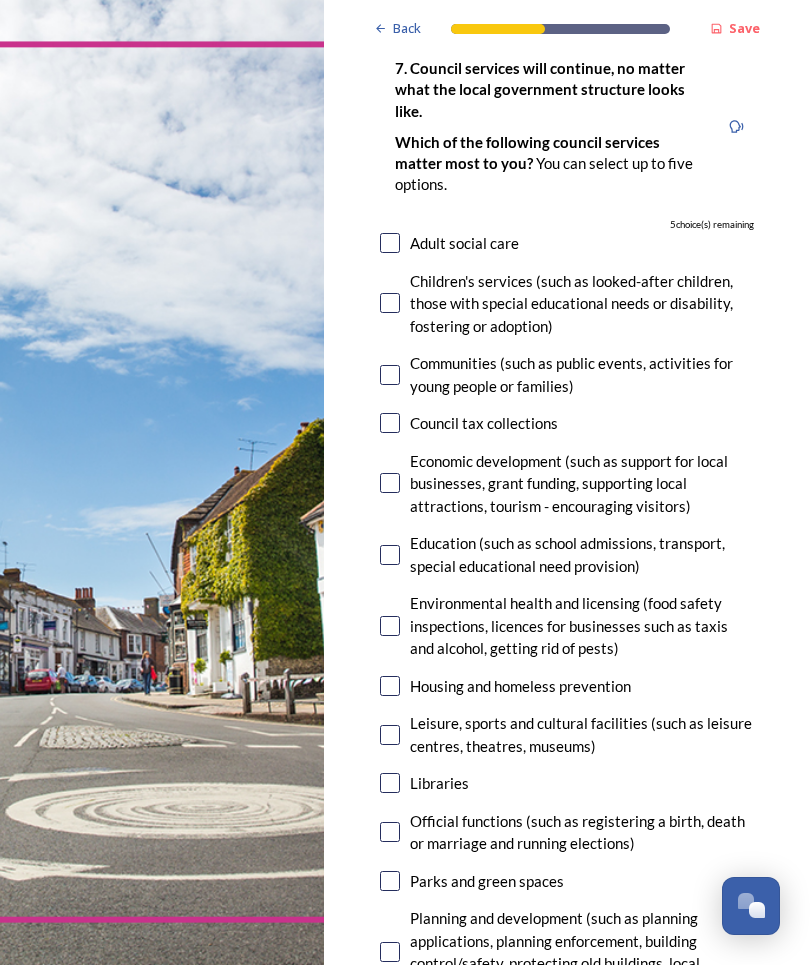 click at bounding box center (162, 483) 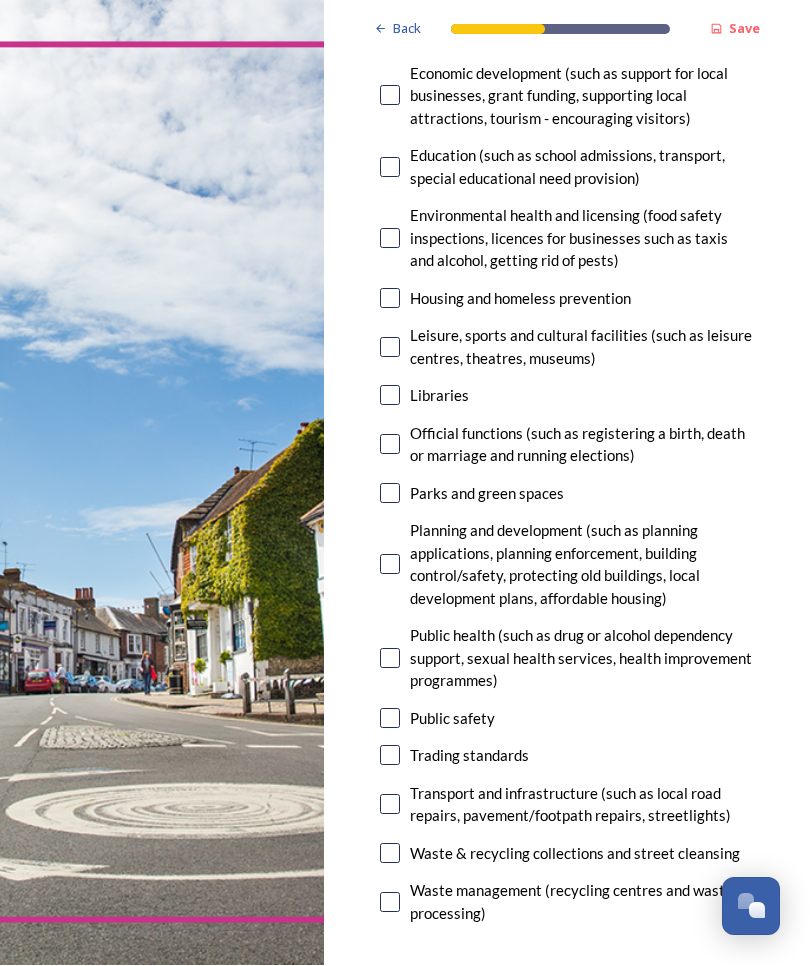 scroll, scrollTop: 532, scrollLeft: 0, axis: vertical 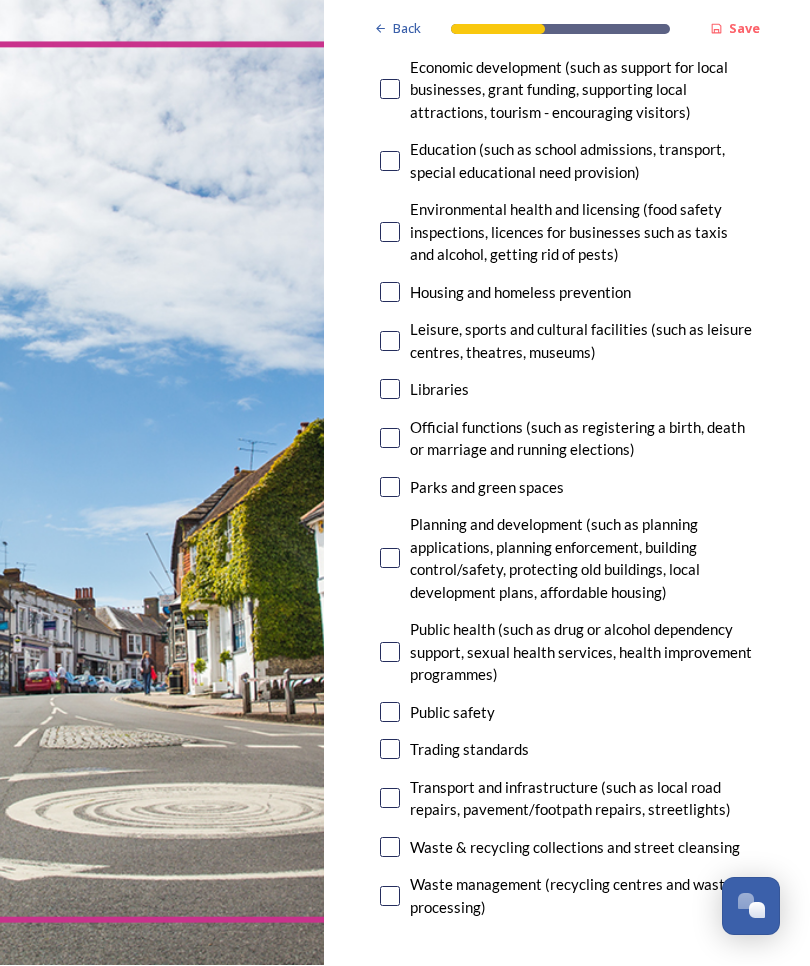click at bounding box center [390, 799] 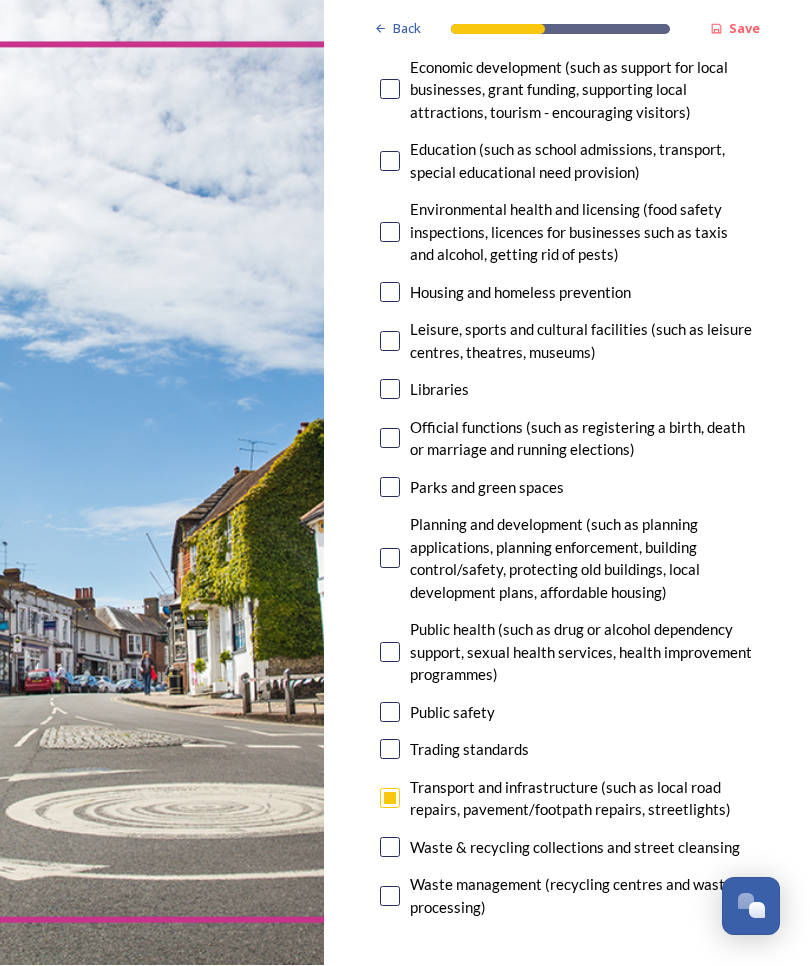 click at bounding box center [390, 559] 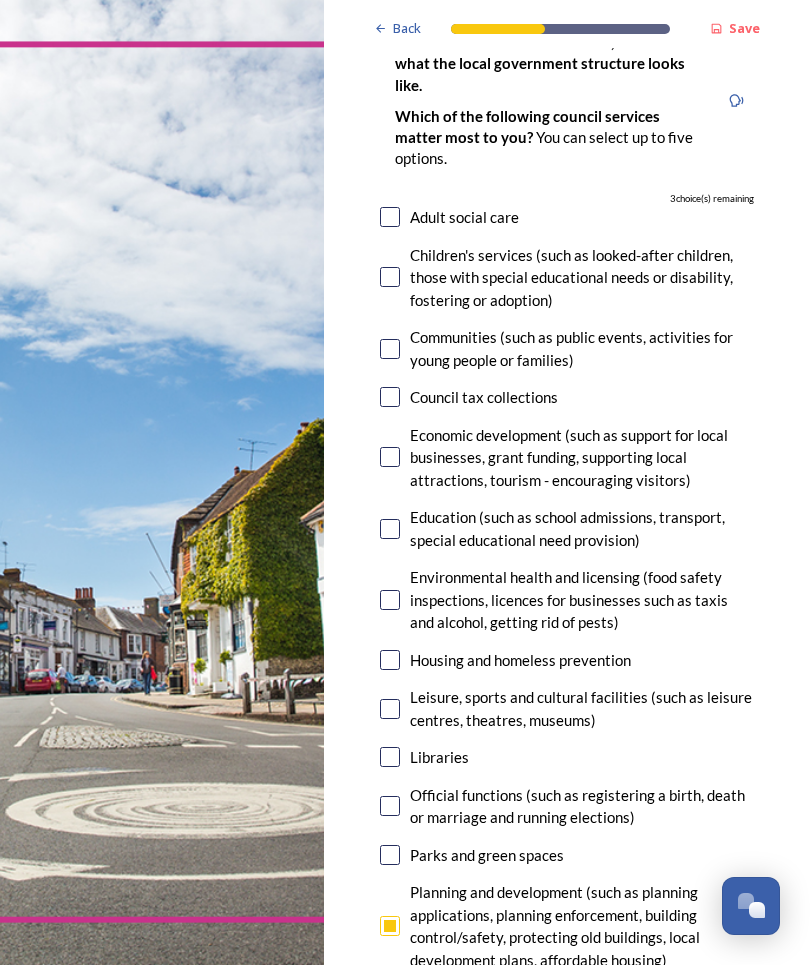 scroll, scrollTop: 163, scrollLeft: 0, axis: vertical 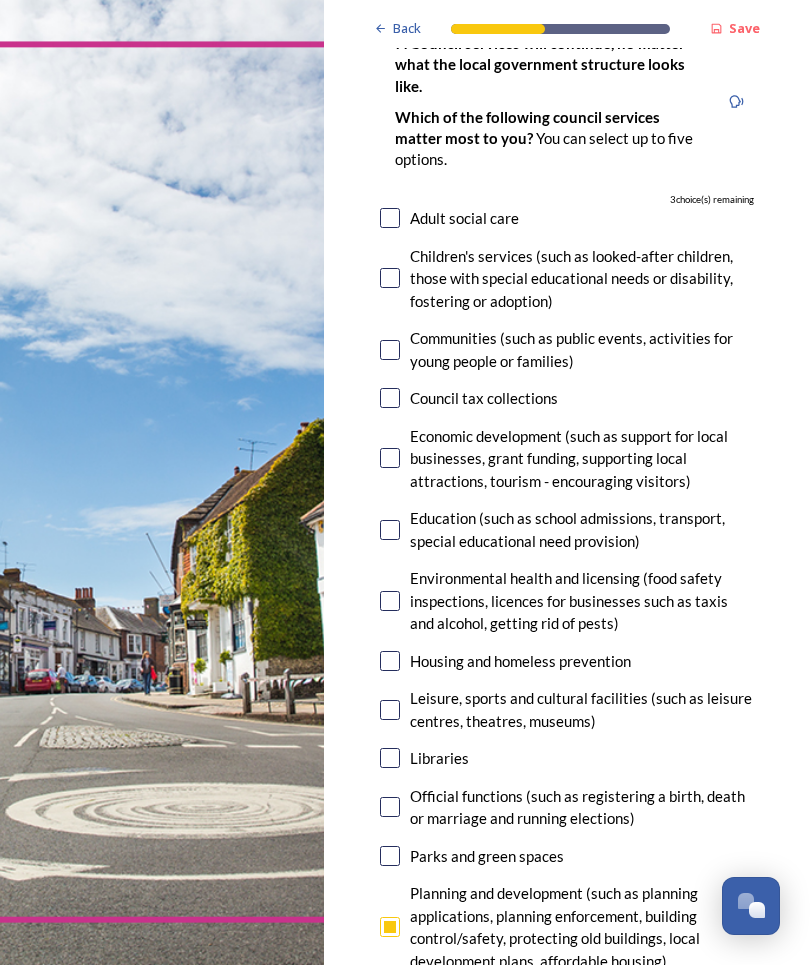 click at bounding box center [390, 459] 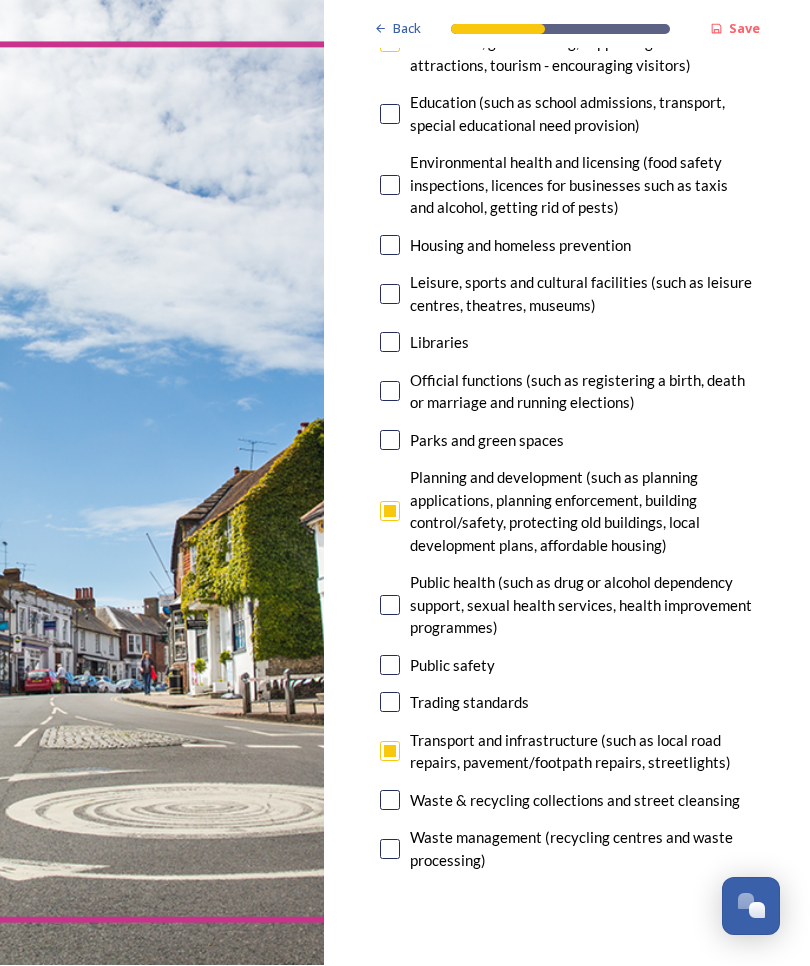 scroll, scrollTop: 579, scrollLeft: 0, axis: vertical 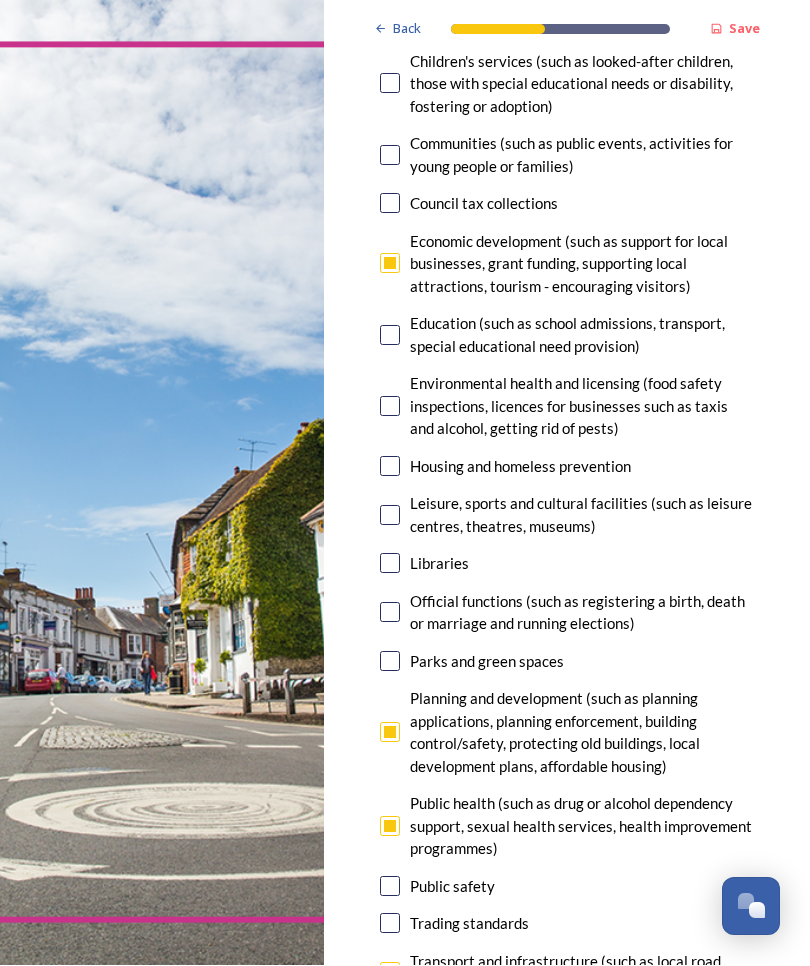 click at bounding box center [390, 336] 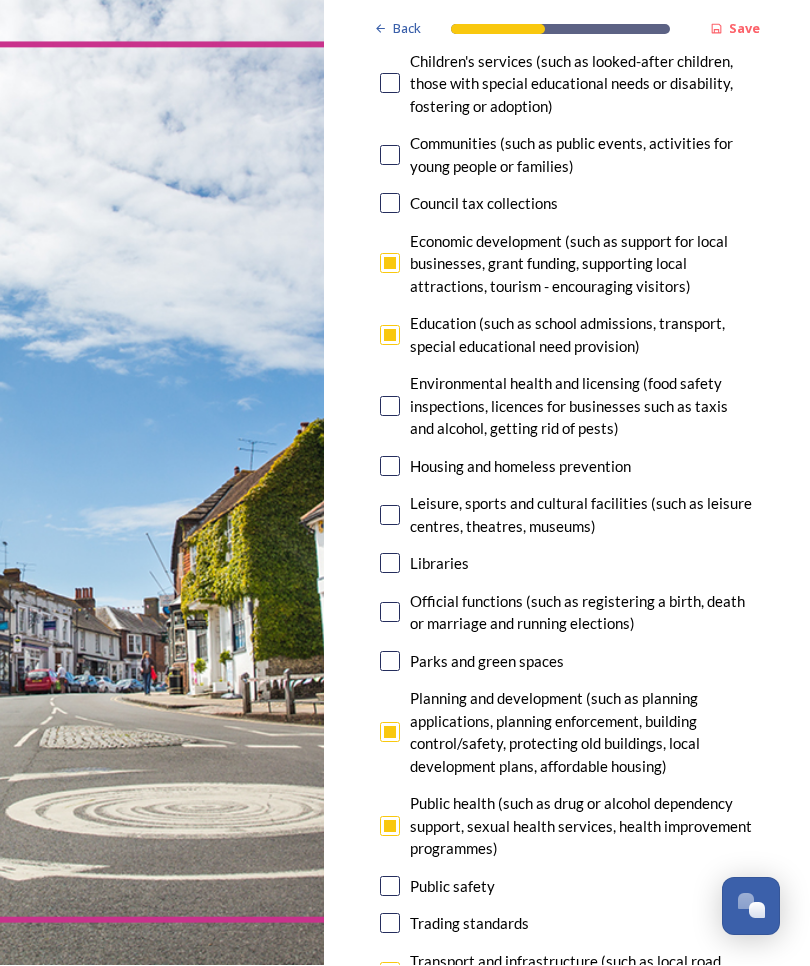 click on "Back Save Your local services 7. Council services will continue, no matter what the local government structure looks like. ﻿﻿Which of the following council services matter most to you? You can select up to five options. 0 choice(s) remaining Adult social care Children's services (such as looked-after children, those with special educational needs or disability, fostering or adoption) Communities (such as public events, activities for young people or families) Council tax collections Economic development (such as support for local businesses, grant funding, supporting local attractions, tourism - encouraging visitors) Education (such as school admissions, transport, special educational need provision) Environmental health and licensing (food safety inspections, licences for businesses such as taxis and alcohol, getting rid of pests) Housing and homeless prevention Leisure, sports and cultural facilities (such as leisure centres, theatres, museums) Libraries Parks and green spaces Public safety" at bounding box center [567, 1227] 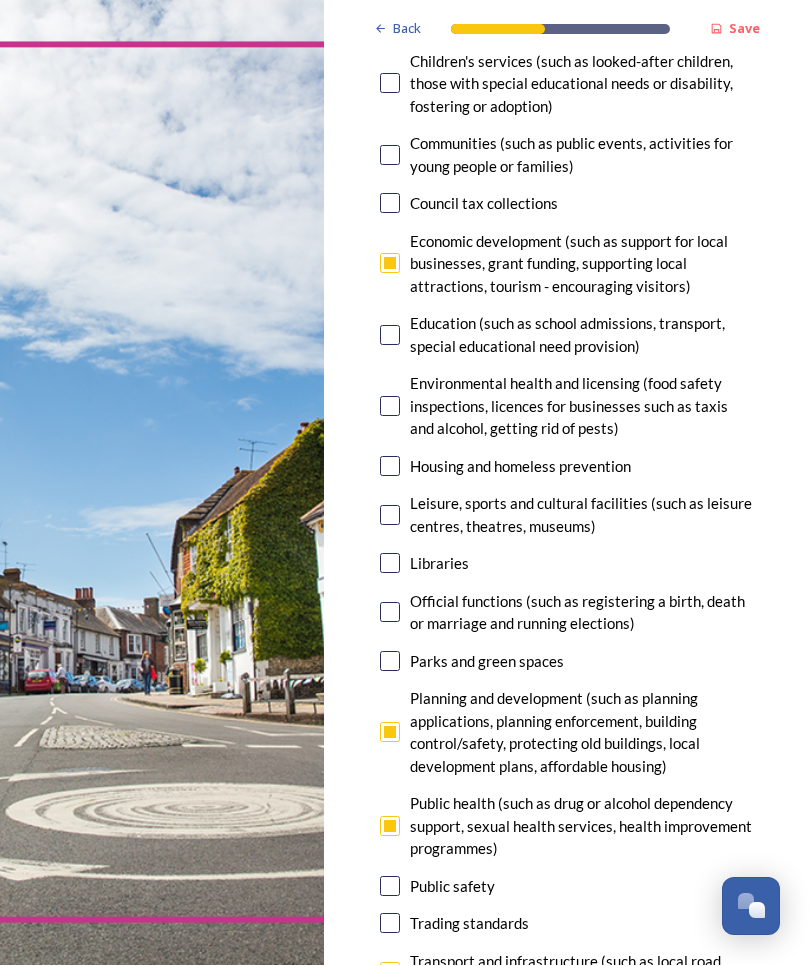 click at bounding box center [390, 516] 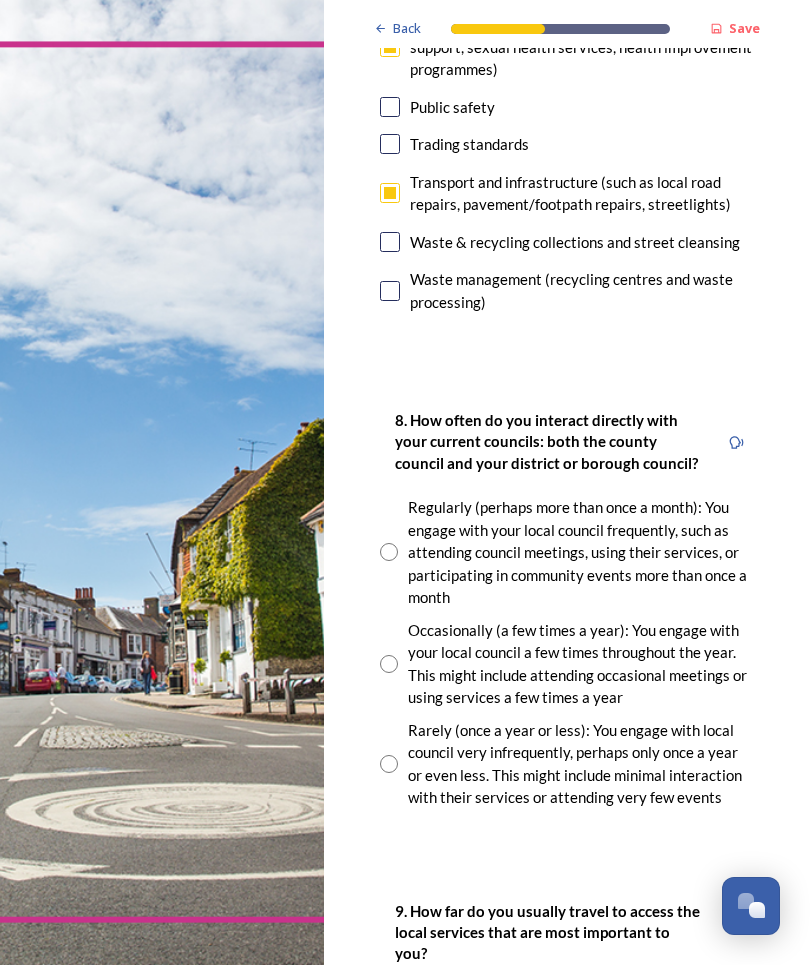 scroll, scrollTop: 1140, scrollLeft: 0, axis: vertical 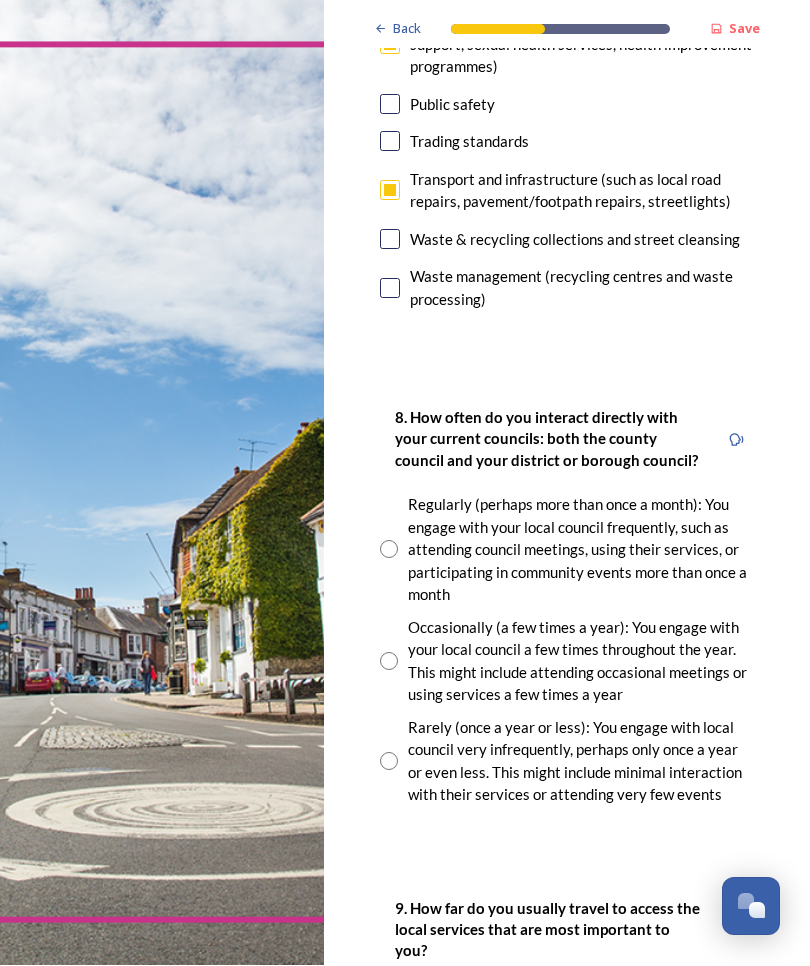 click on "8. How often do you interact directly with your current councils: both the county council and your district or borough council?  Regularly (perhaps more than once a month): You engage with your local council frequently, such as attending council meetings, using their services, or participating in community events more than once a month Occasionally (a few times a year): You engage with your local council a few times throughout the year. This might include attending occasional meetings or using services a few times a year Rarely (once a year or less): You engage with local council very infrequently, perhaps only once a year or even less. This might include minimal interaction with their services or attending very few events" at bounding box center [567, 606] 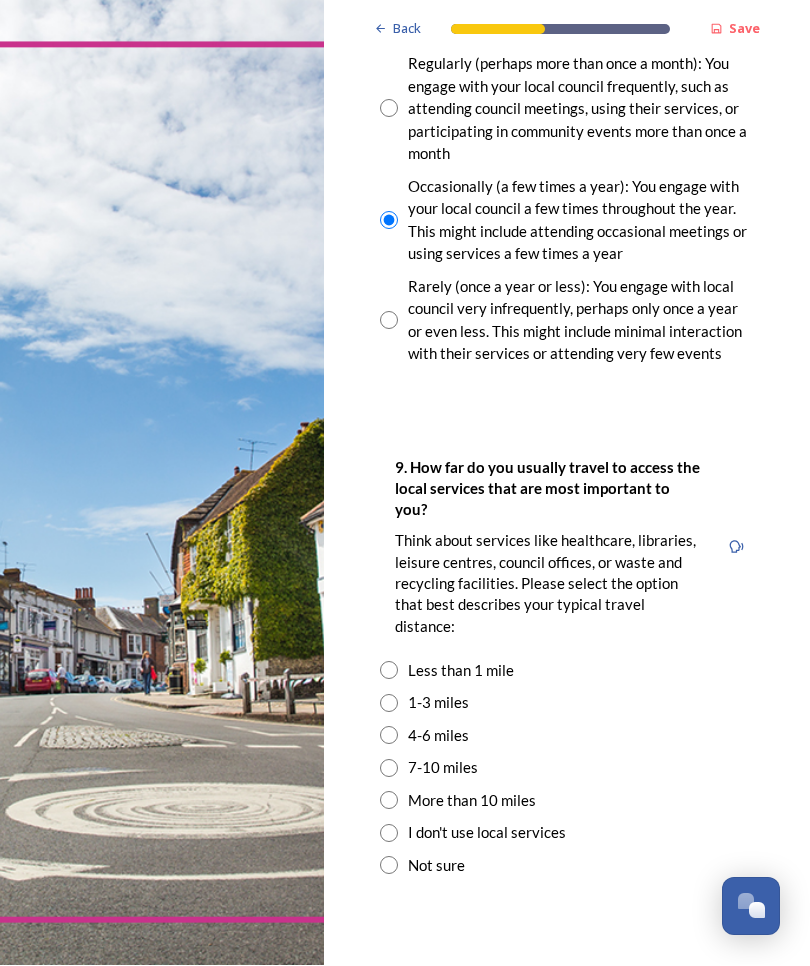 scroll, scrollTop: 1581, scrollLeft: 0, axis: vertical 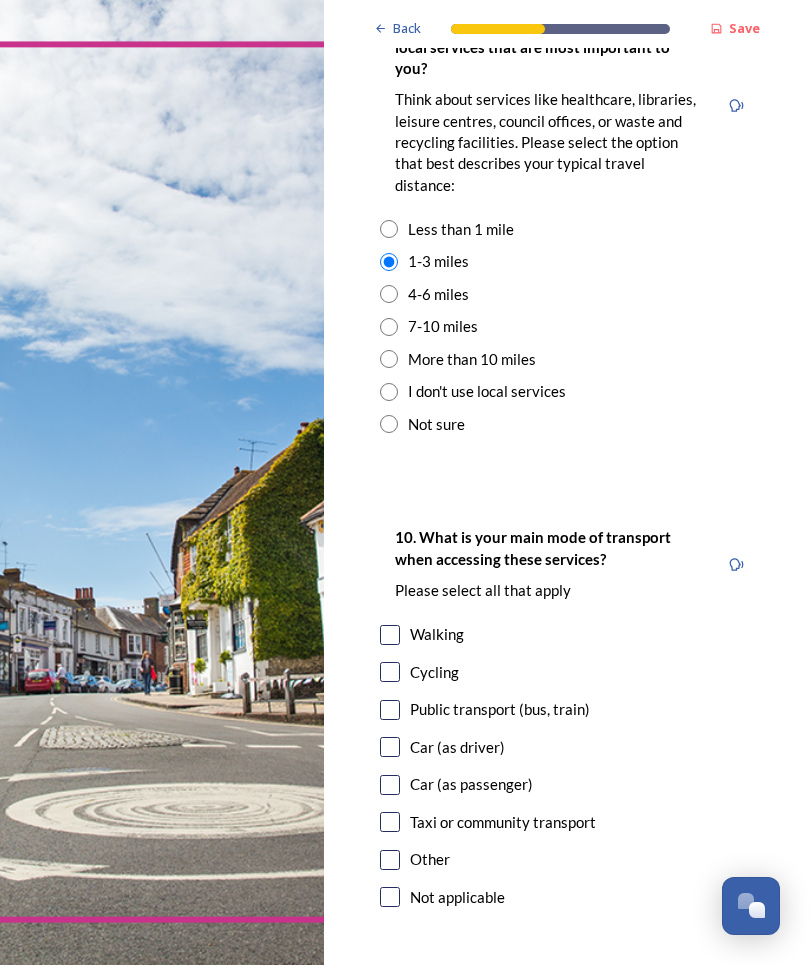 click at bounding box center [390, 748] 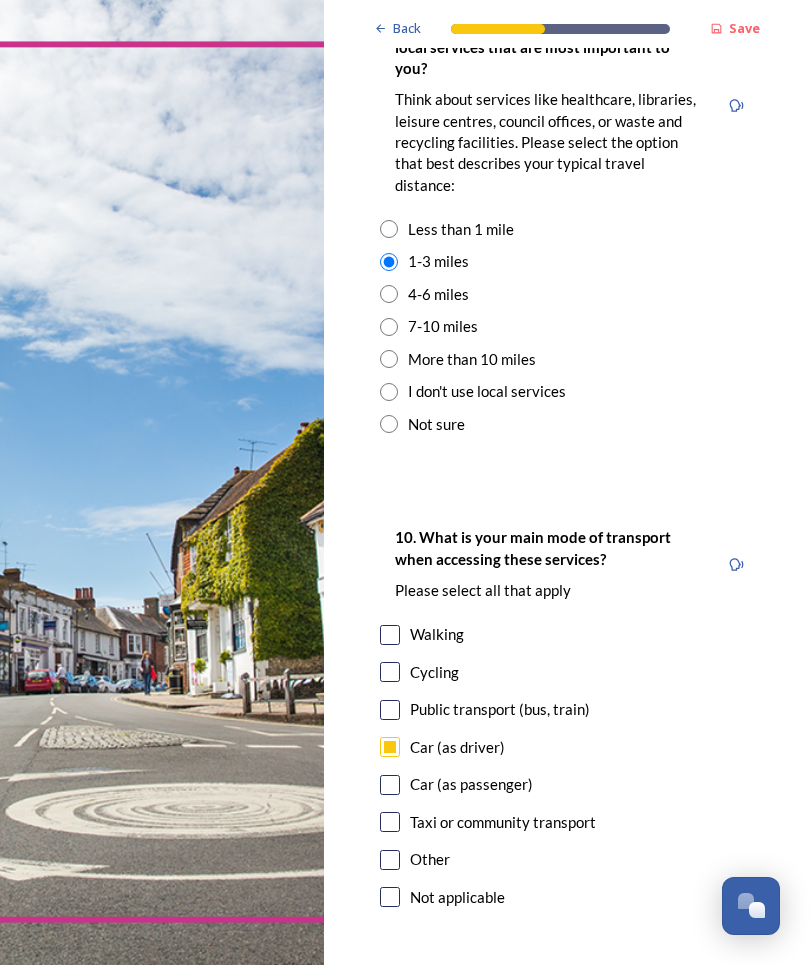 click at bounding box center [390, 786] 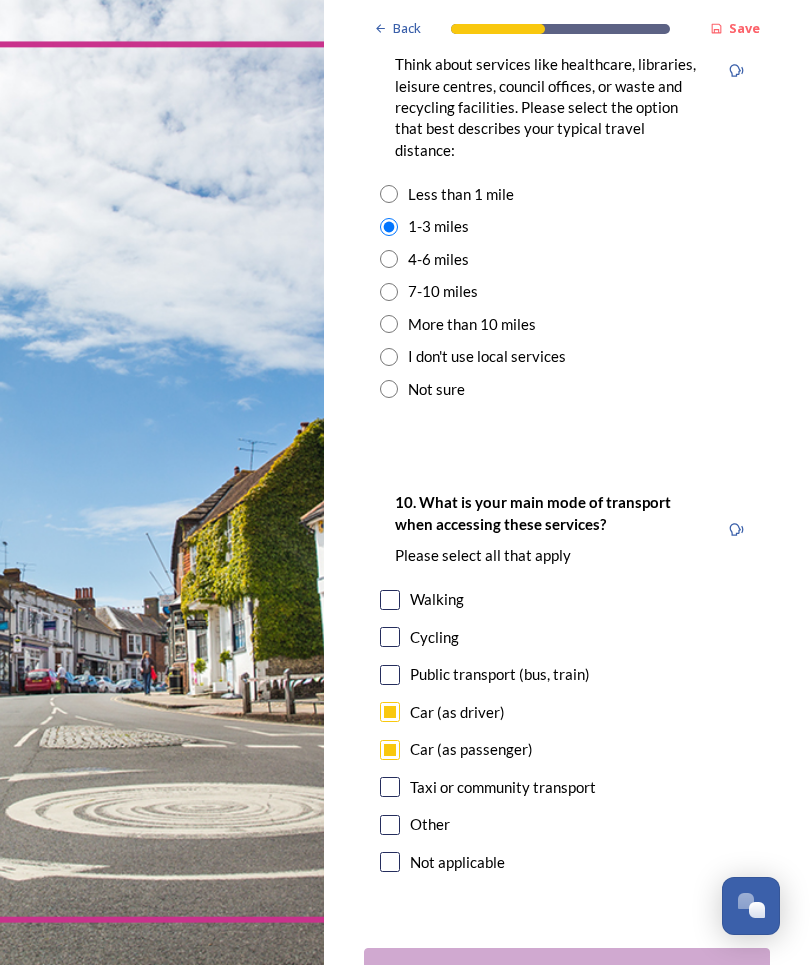 scroll, scrollTop: 2055, scrollLeft: 0, axis: vertical 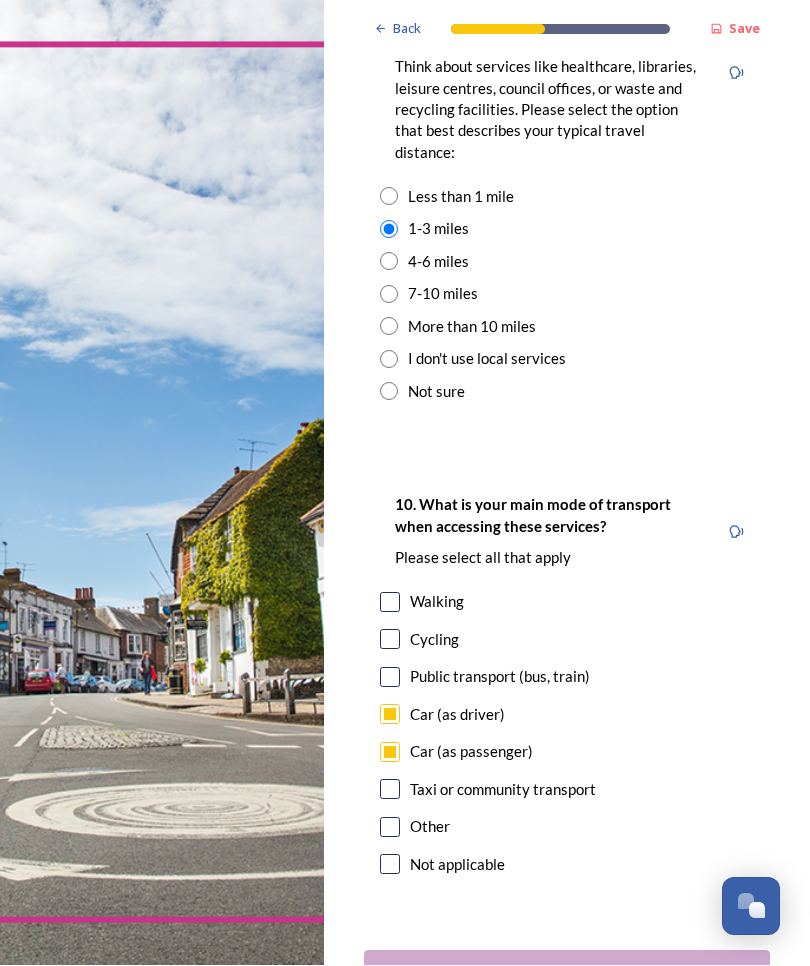click on "Continue" at bounding box center (553, 975) 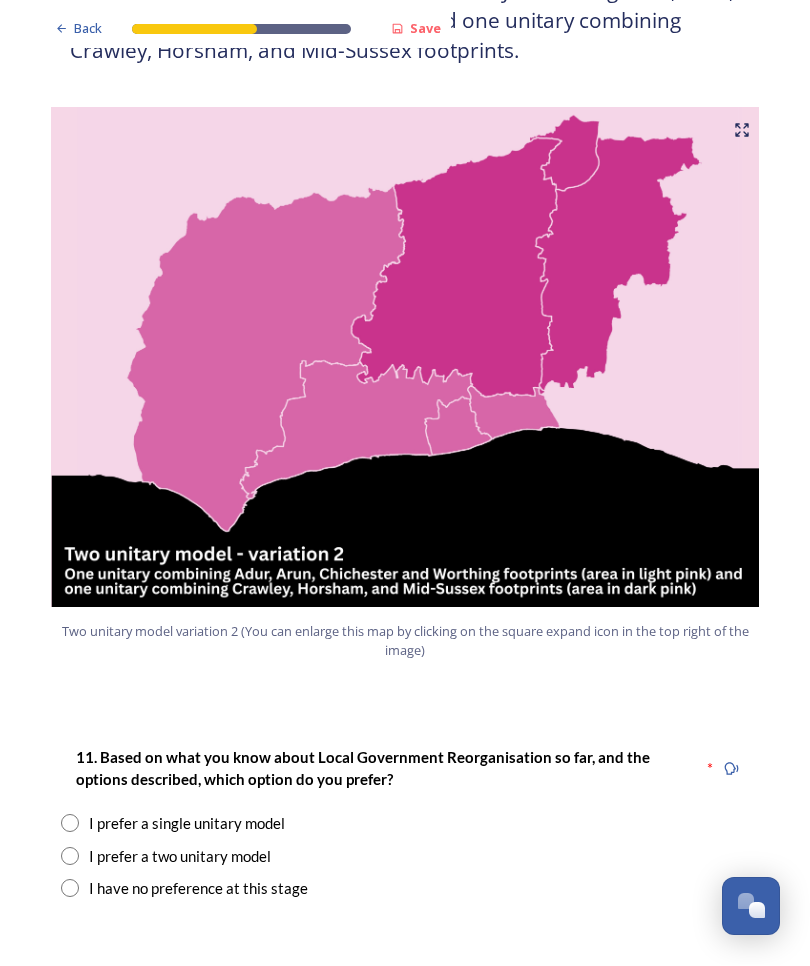 scroll, scrollTop: 1992, scrollLeft: 0, axis: vertical 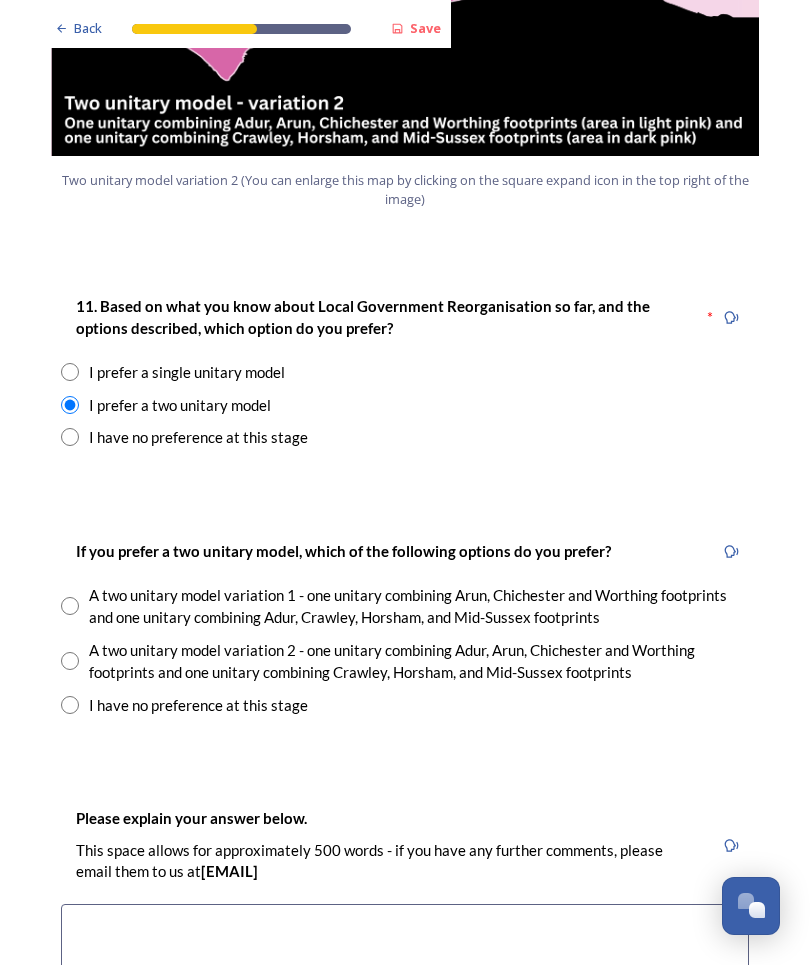 click on "A two unitary model variation 2 - one unitary combining Adur, Arun, Chichester and Worthing footprints and one unitary combining Crawley, Horsham, and Mid-Sussex footprints" at bounding box center [405, 662] 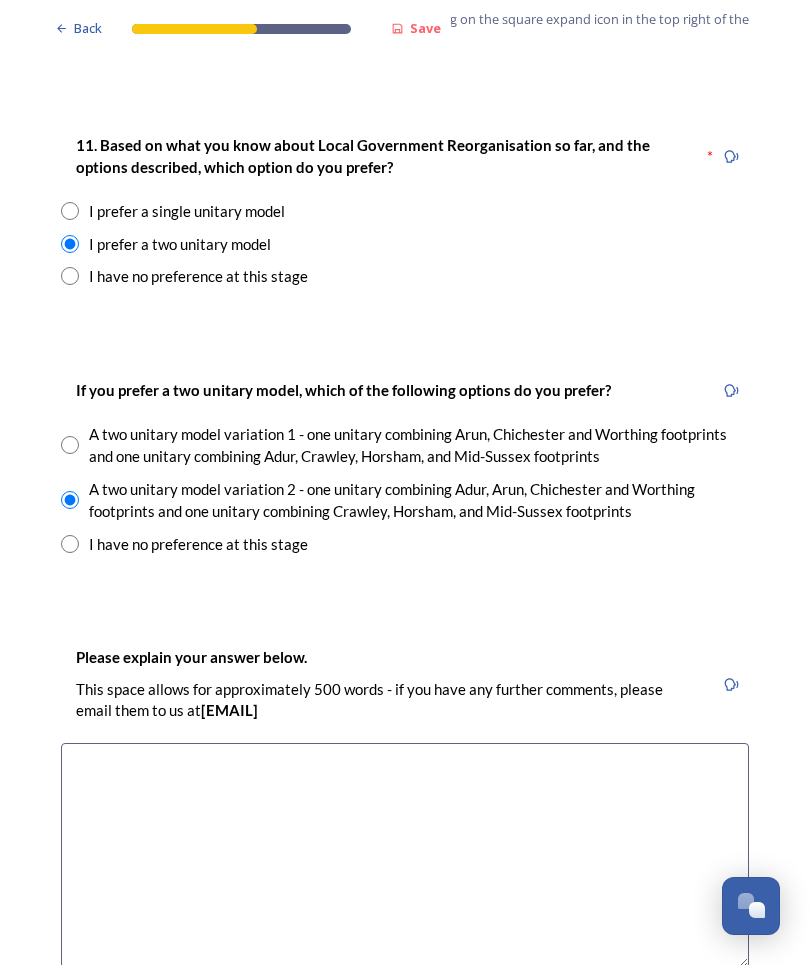 scroll, scrollTop: 2605, scrollLeft: 0, axis: vertical 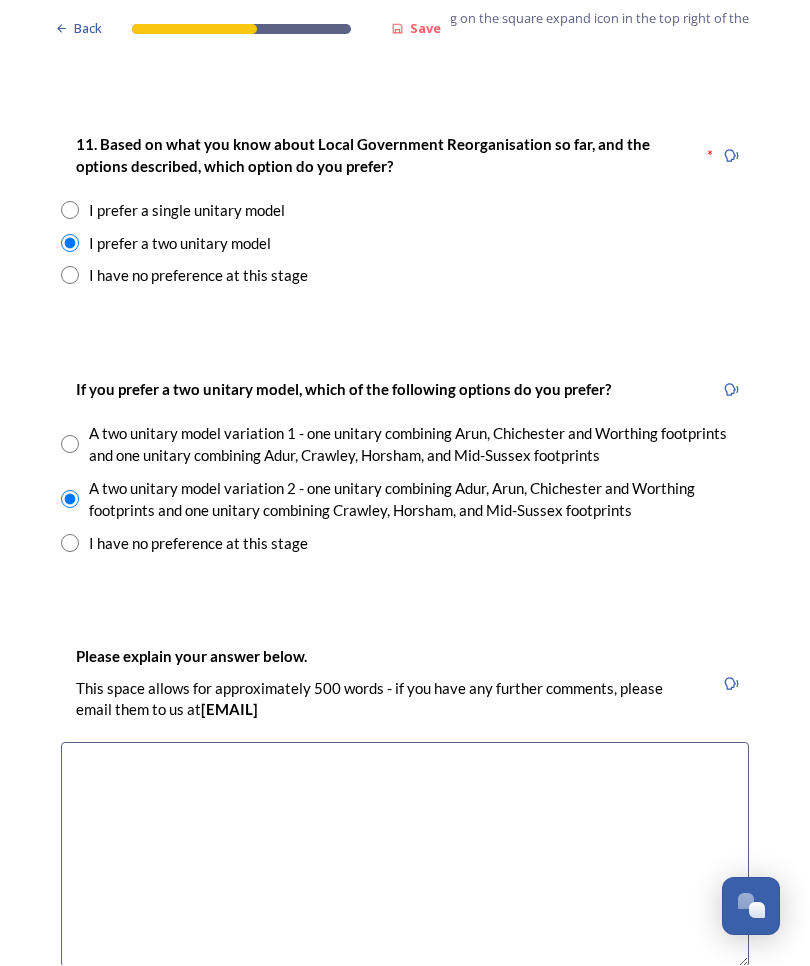 click at bounding box center (405, 855) 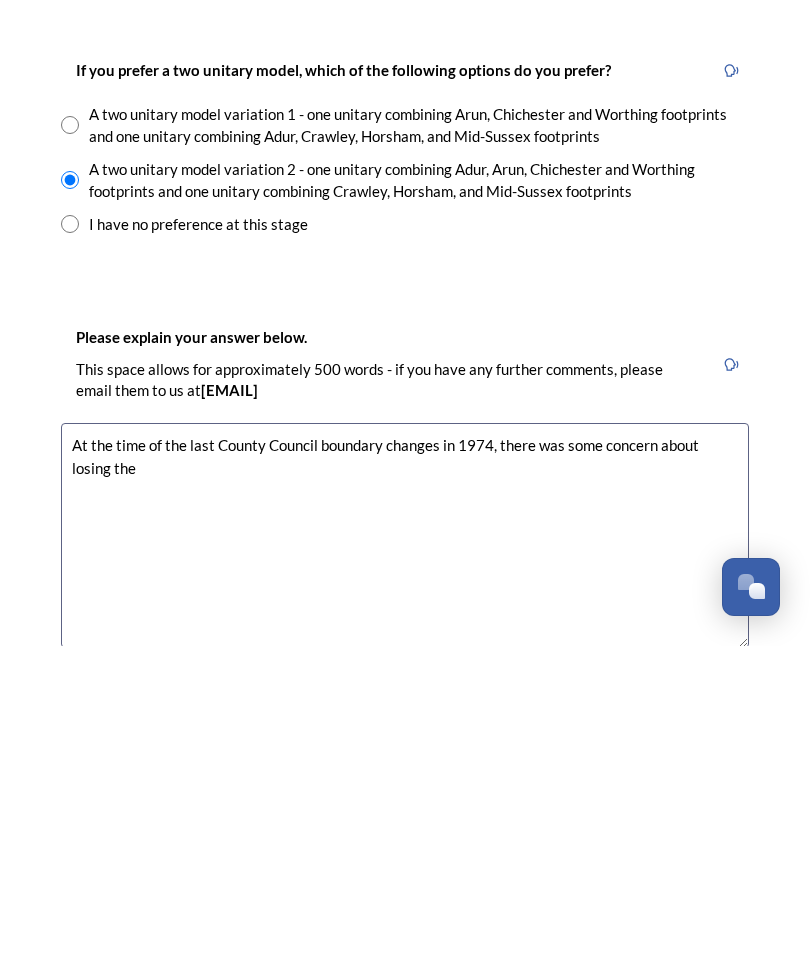 click on "At the time of the last County Council boundary changes in 1974, there was some concern about losing the" at bounding box center [405, 855] 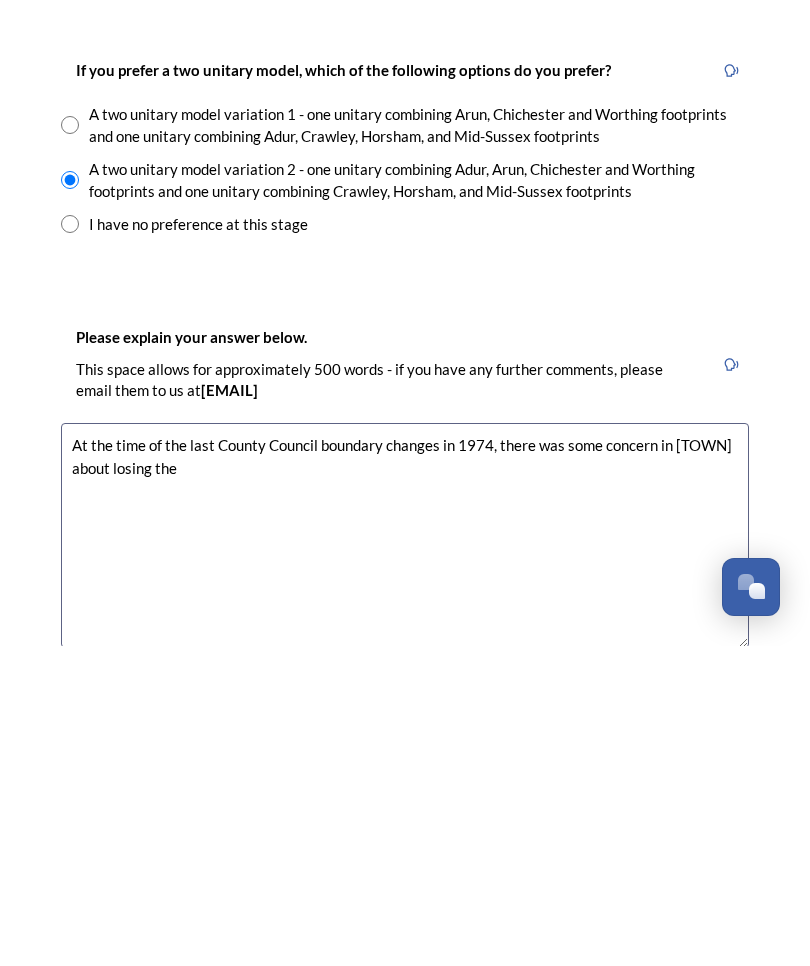 click on "At the time of the last County Council boundary changes in 1974, there was some concern in [TOWN] about losing the" at bounding box center (405, 855) 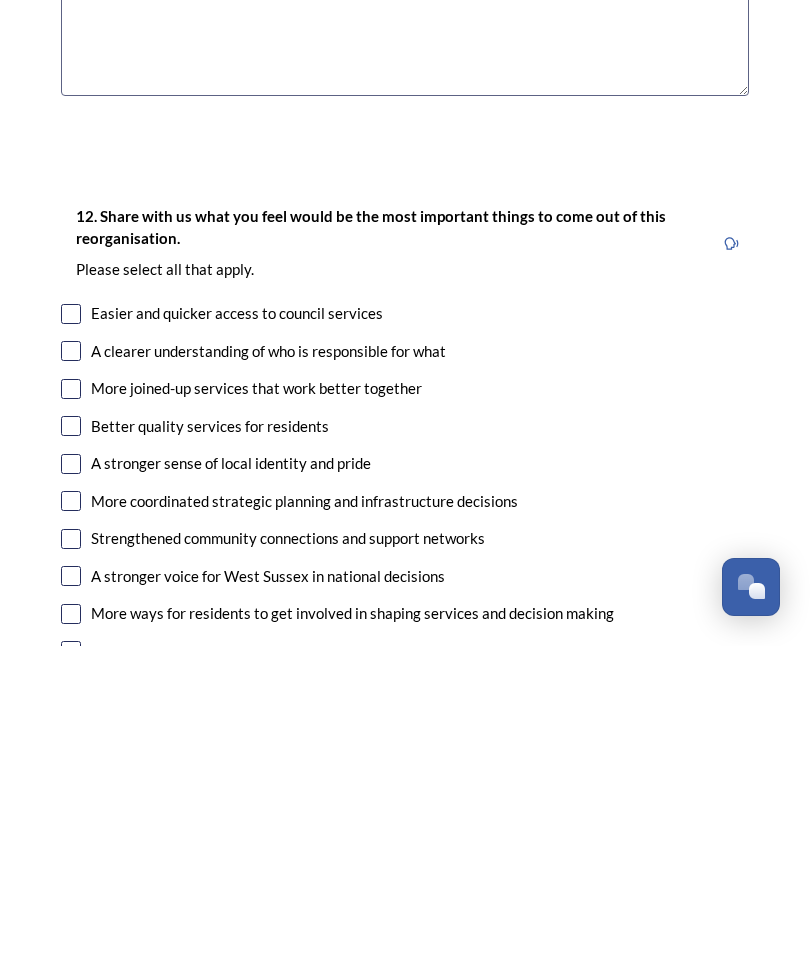 scroll, scrollTop: 3157, scrollLeft: 0, axis: vertical 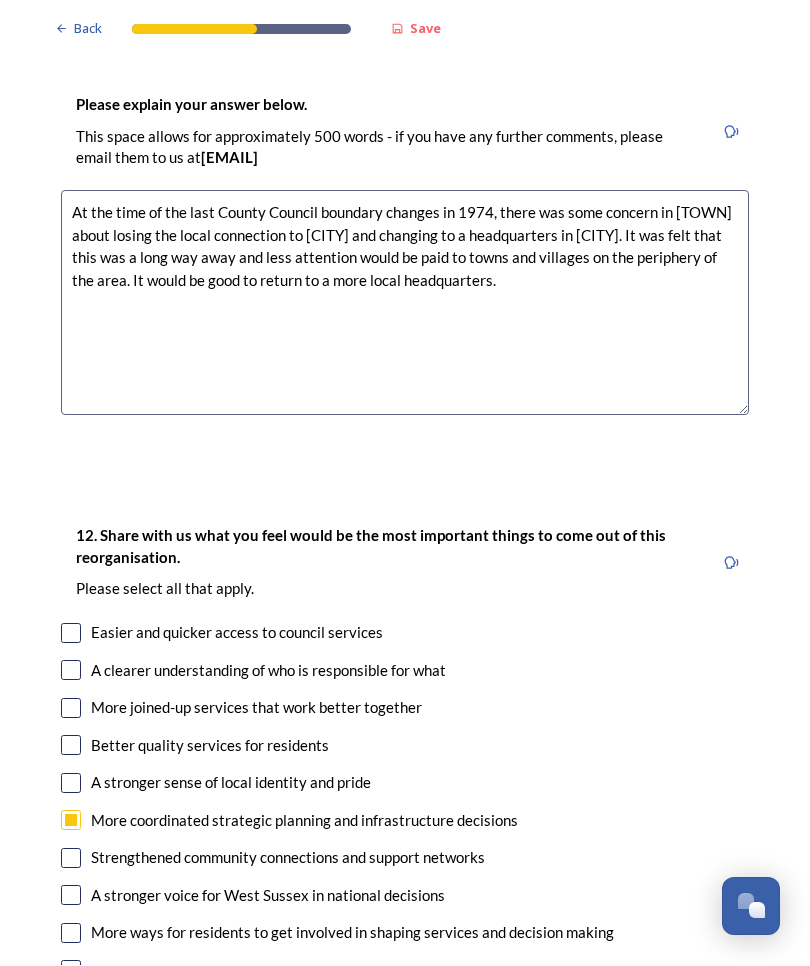 click at bounding box center (71, 709) 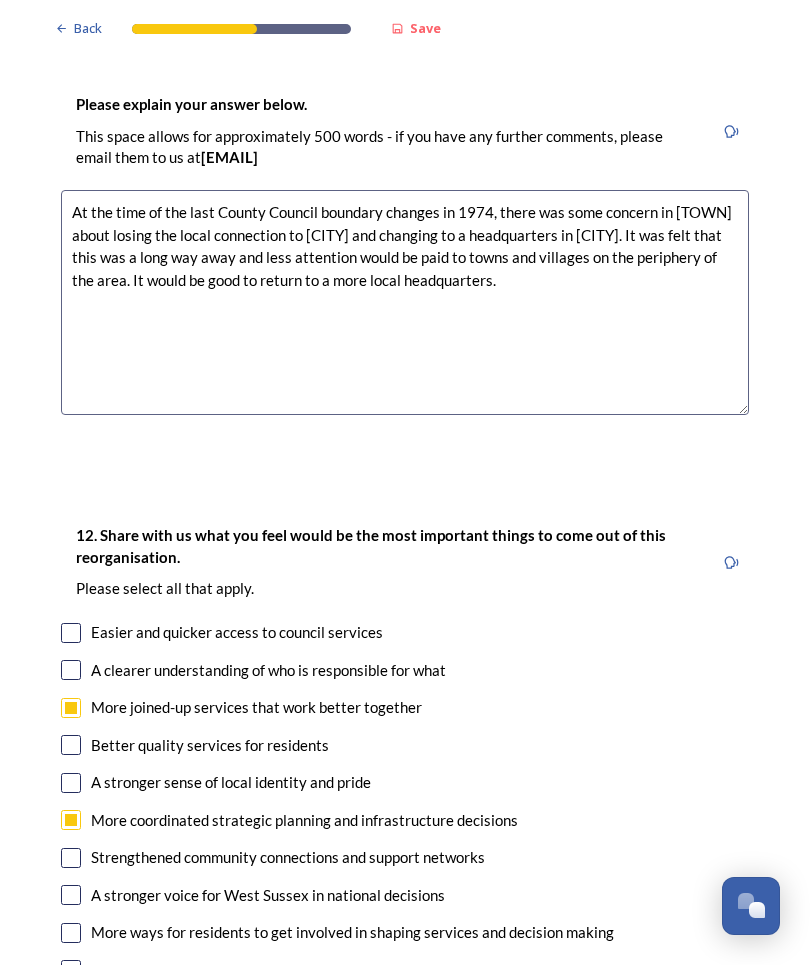 click at bounding box center (71, 746) 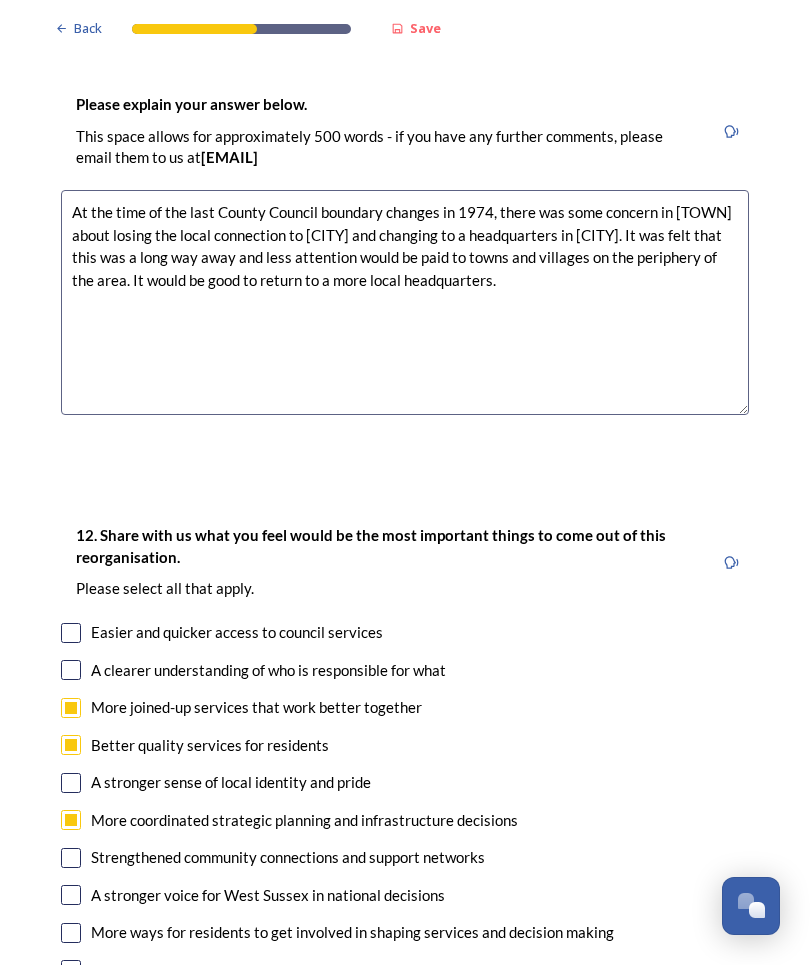 click at bounding box center (71, 784) 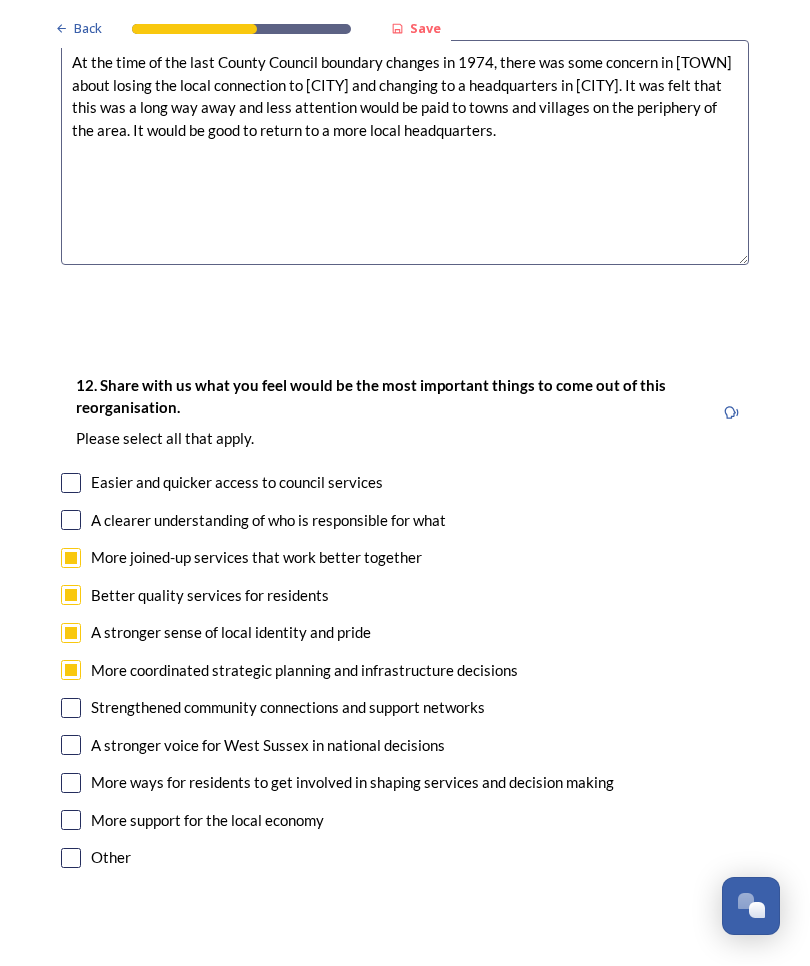 scroll, scrollTop: 3340, scrollLeft: 0, axis: vertical 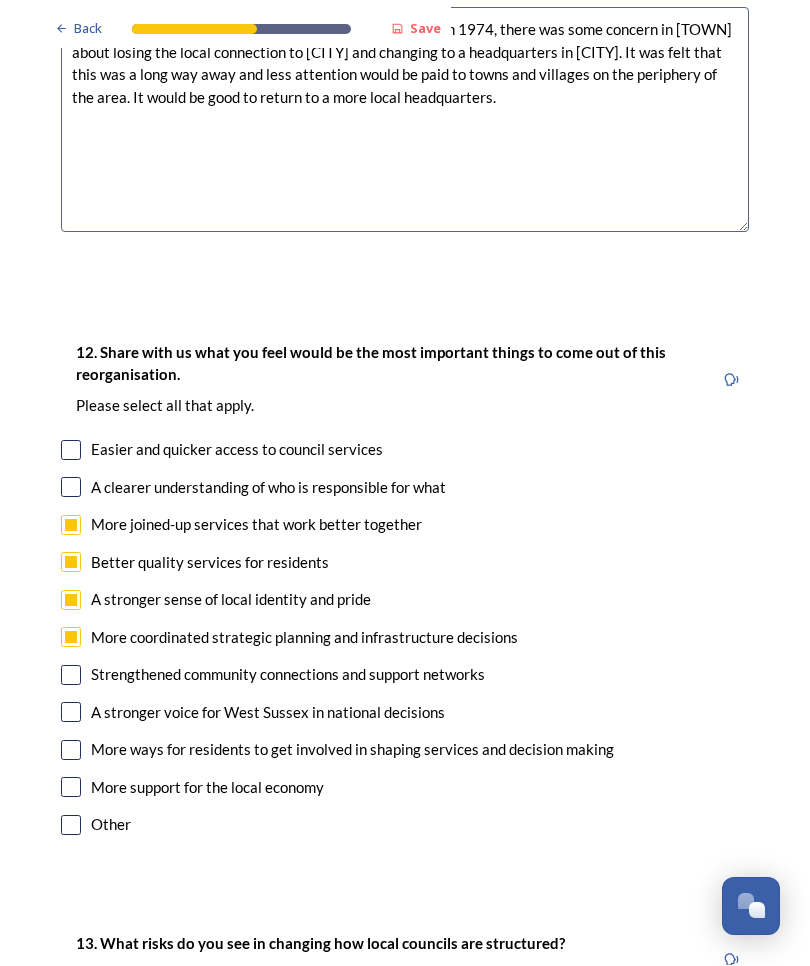 click on "12. Share with us what you feel would be the most important things to come out of this reorganisation. Please select all that apply. Easier and quicker access to council services A clearer understanding of who is responsible for what More joined-up services that work better together Better quality services for residents A stronger sense of local identity and pride More coordinated strategic planning and infrastructure decisions Strengthened community connections and support networks A stronger voice for [REGION] in national decisions More ways for residents to get involved in shaping services and decision making More support for the local economy Other" at bounding box center (405, 591) 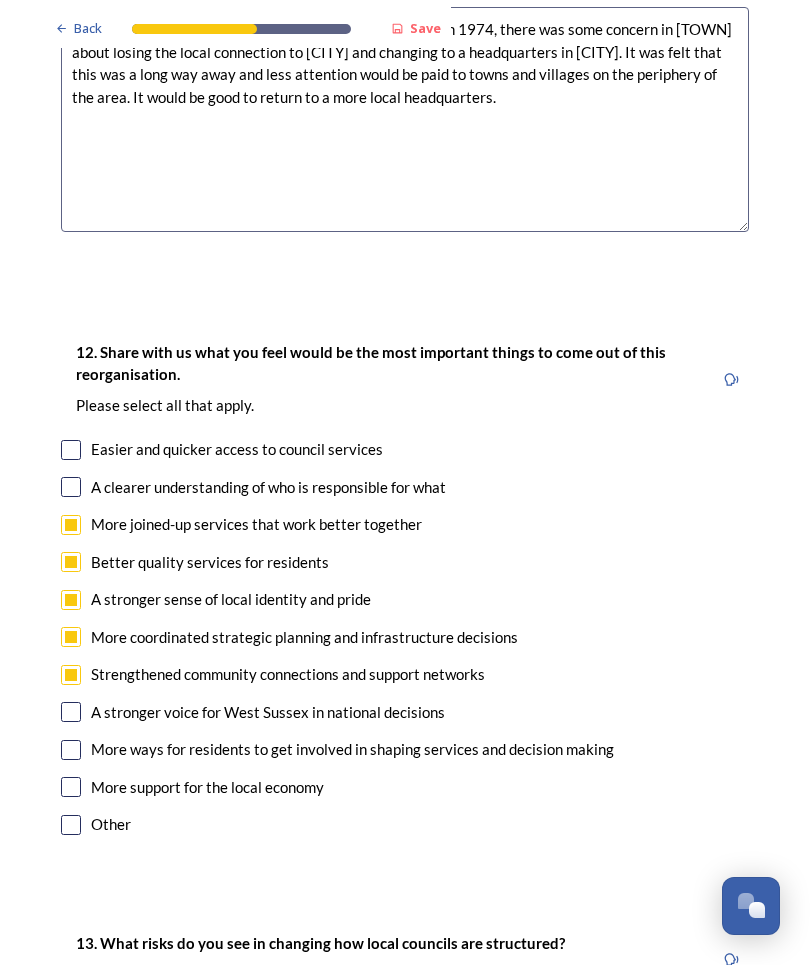 click at bounding box center (71, 788) 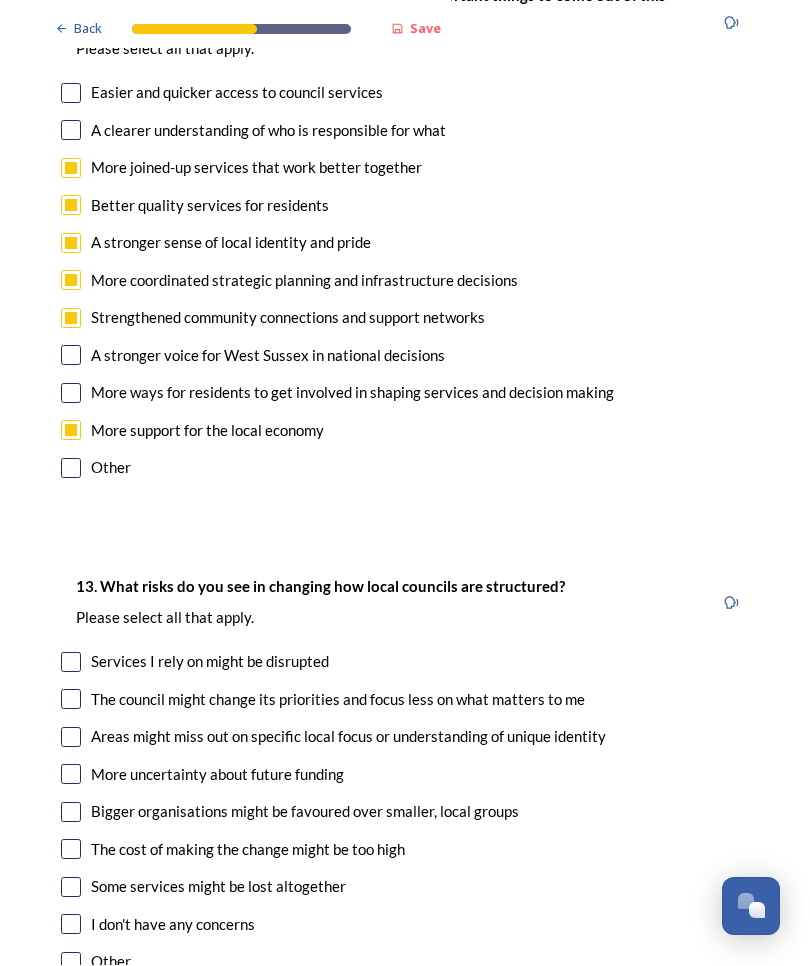 scroll, scrollTop: 3697, scrollLeft: 0, axis: vertical 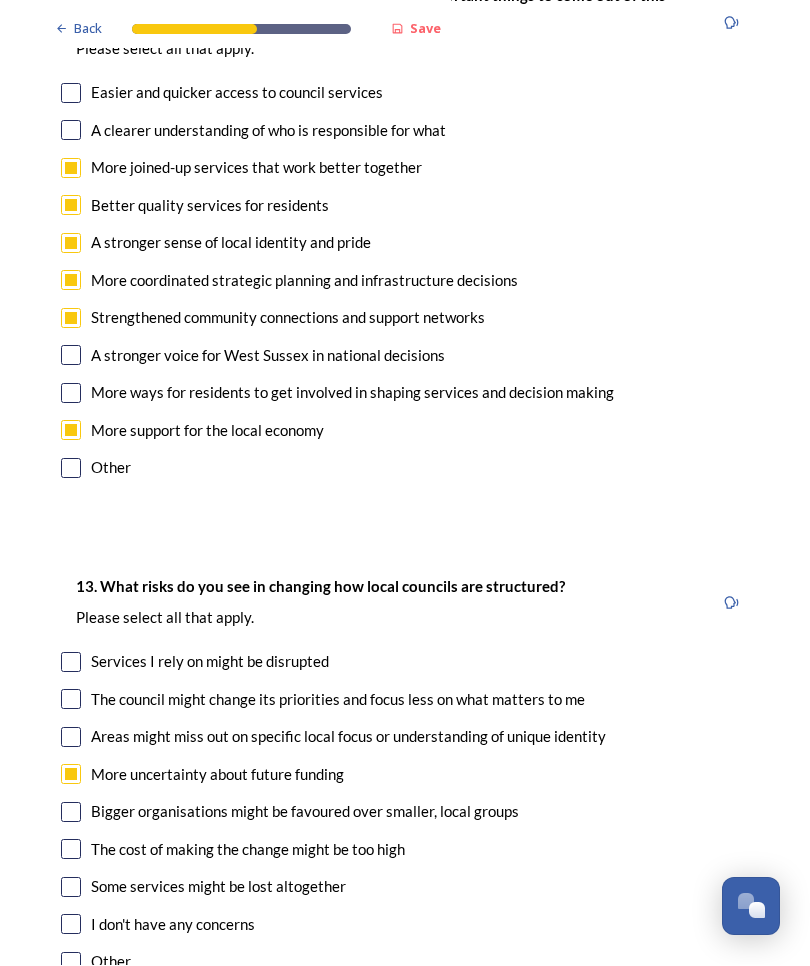 click at bounding box center (71, 850) 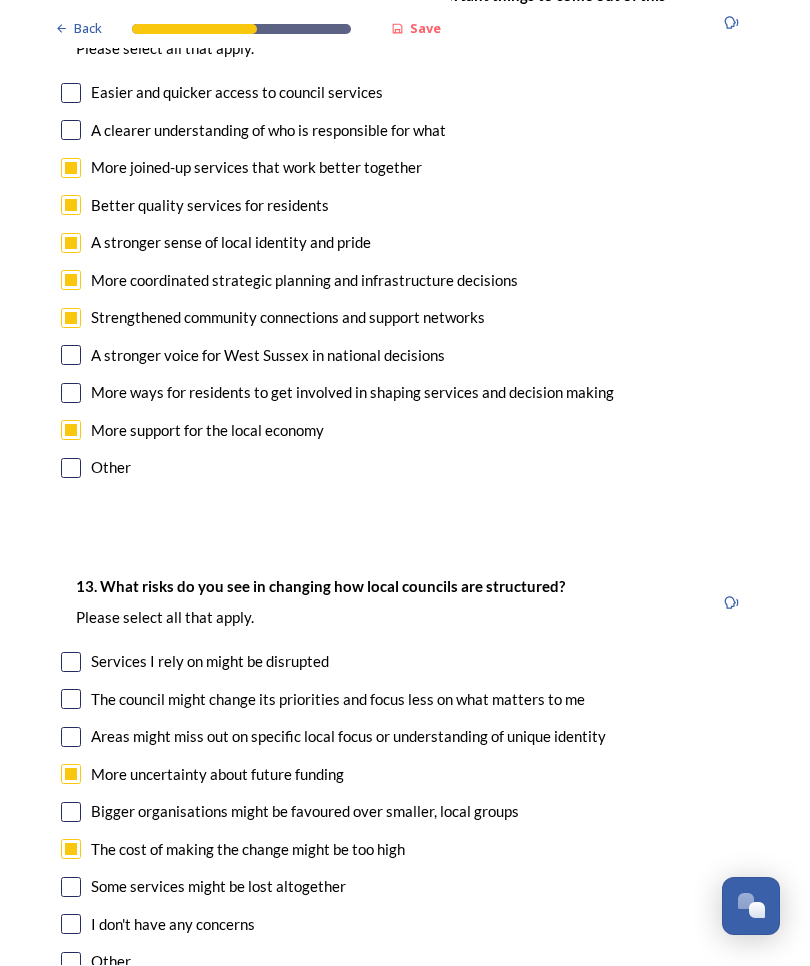 click at bounding box center (71, 813) 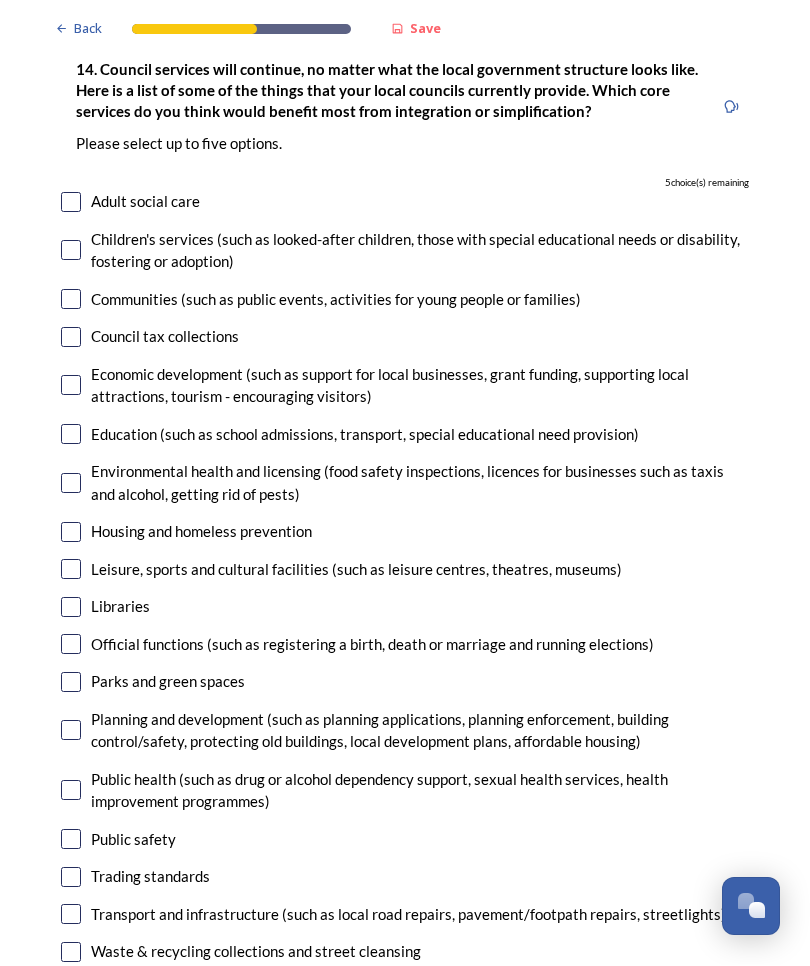 scroll, scrollTop: 4708, scrollLeft: 0, axis: vertical 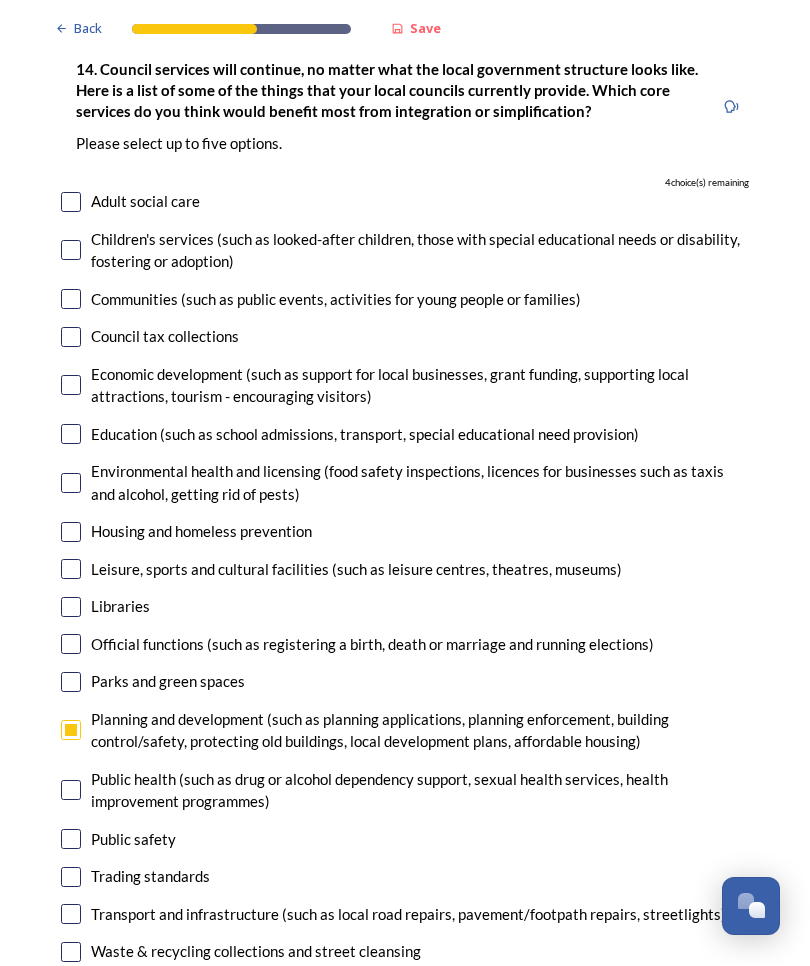 click at bounding box center (71, 915) 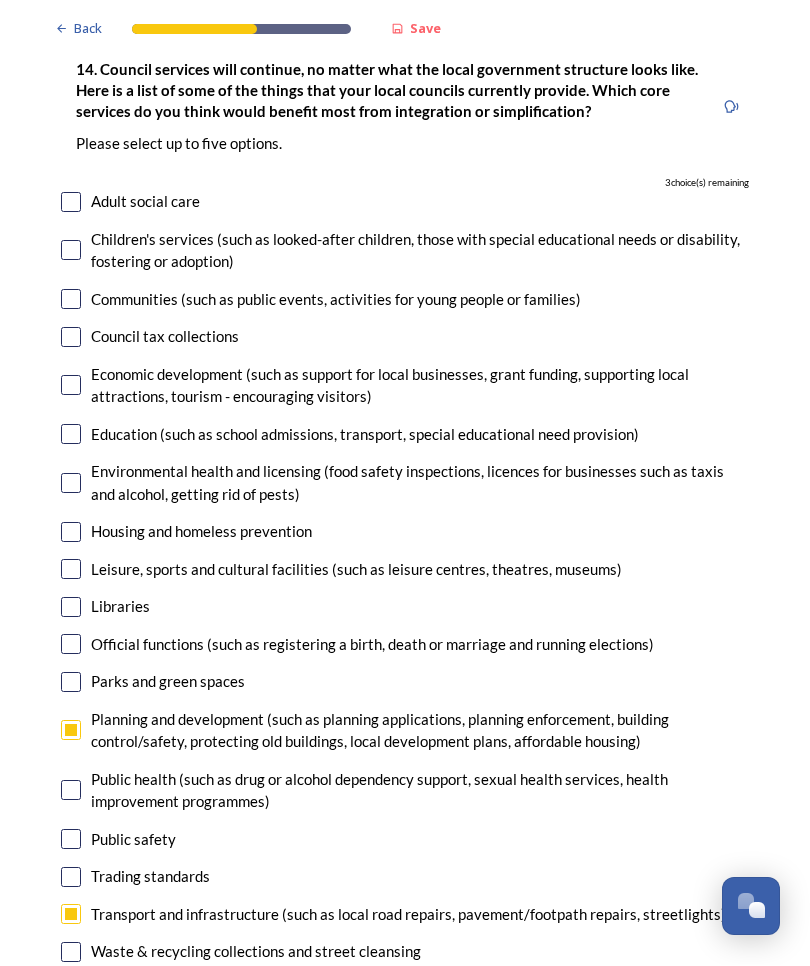 click at bounding box center (71, 953) 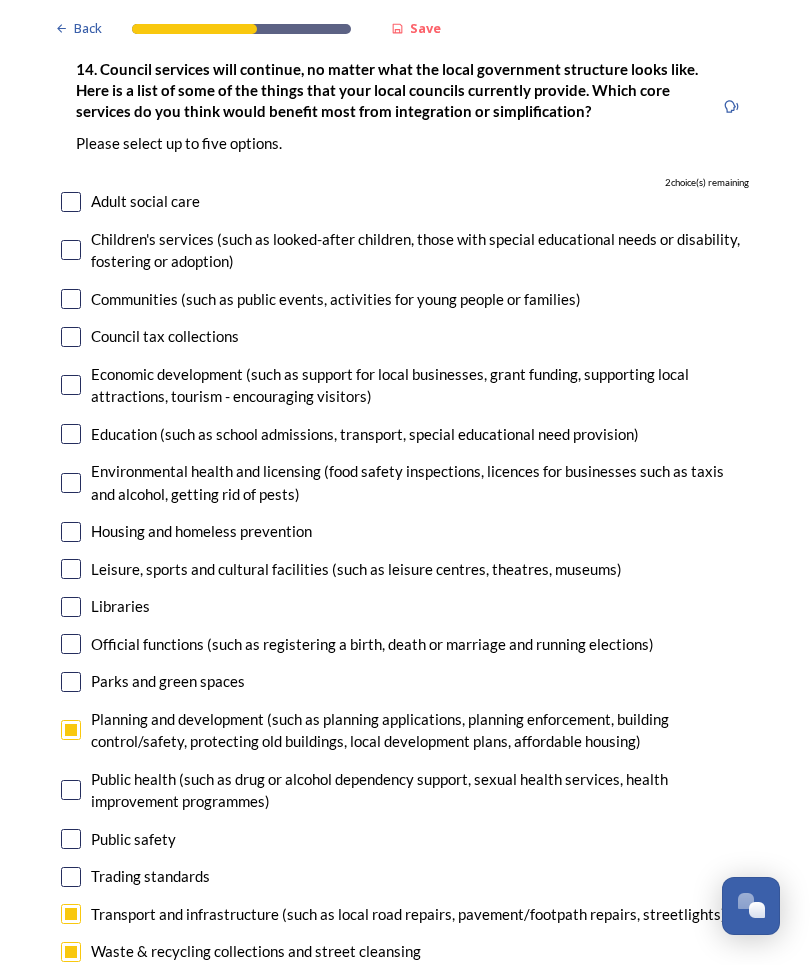 click at bounding box center (71, 953) 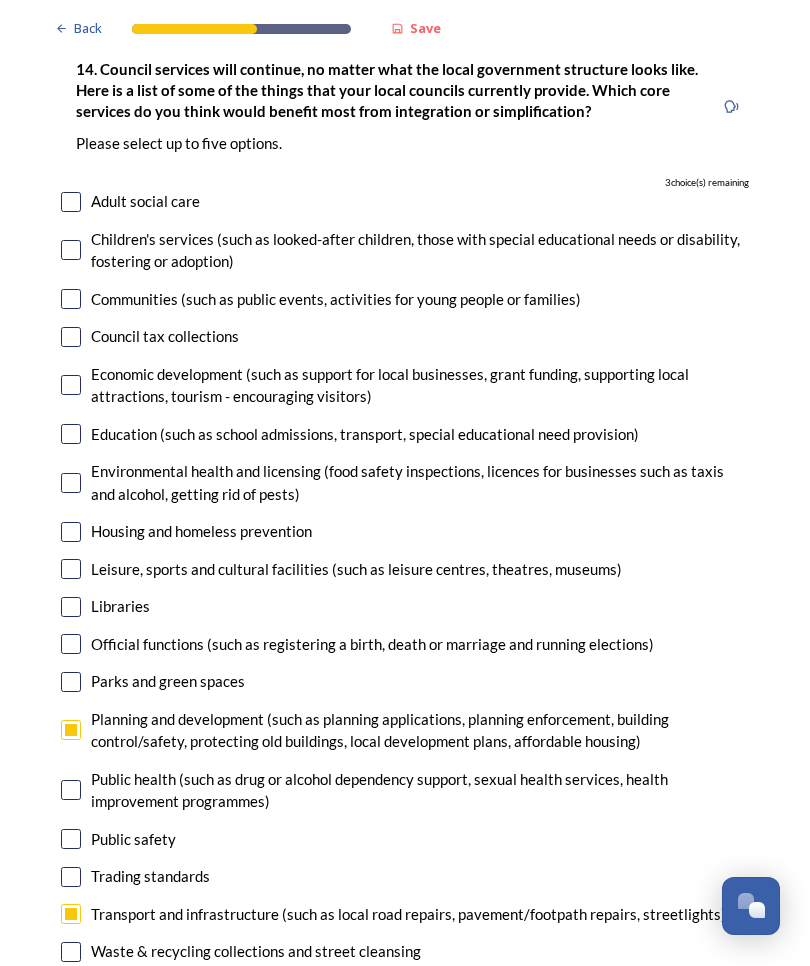 click at bounding box center (71, 435) 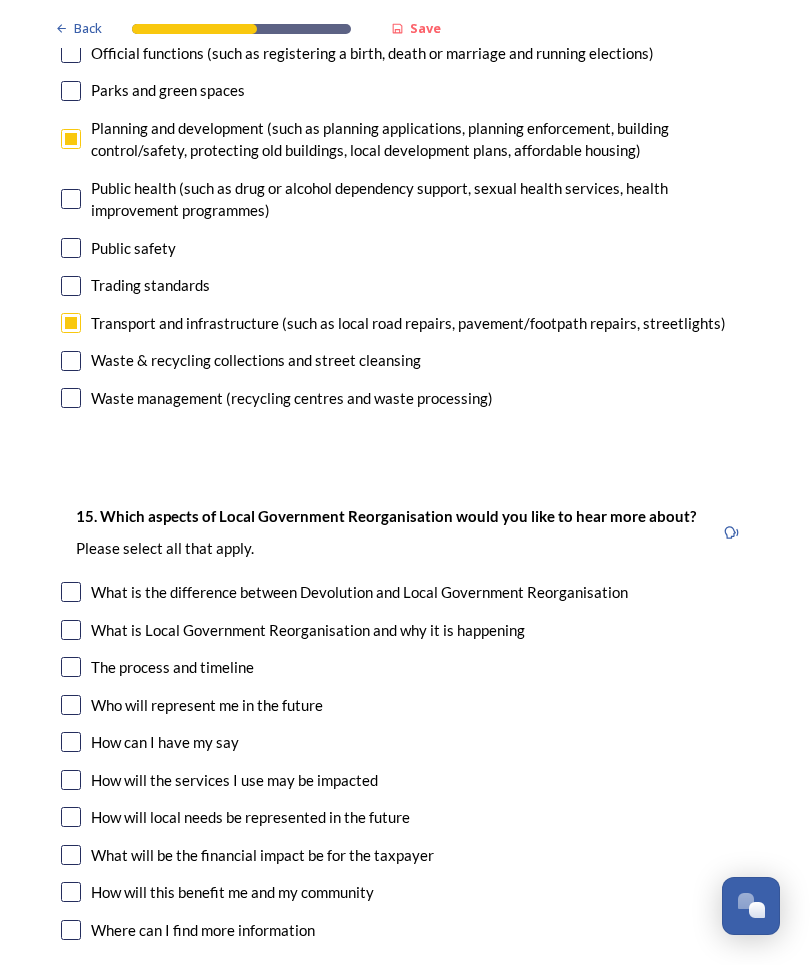 scroll, scrollTop: 5303, scrollLeft: 0, axis: vertical 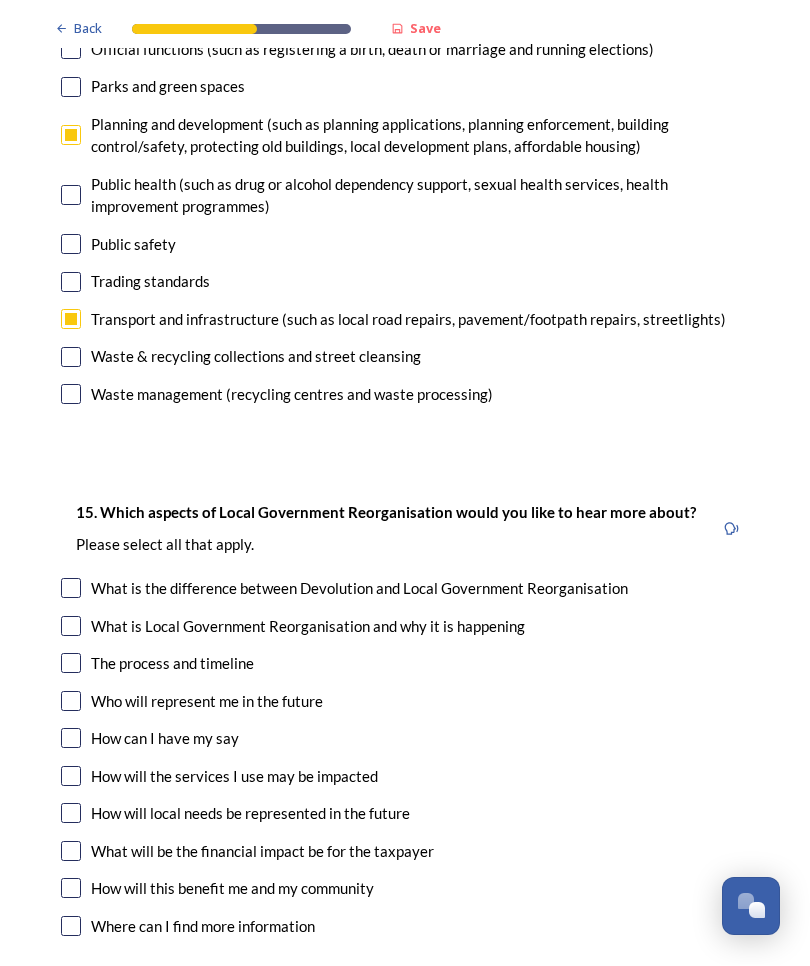 click at bounding box center [71, 852] 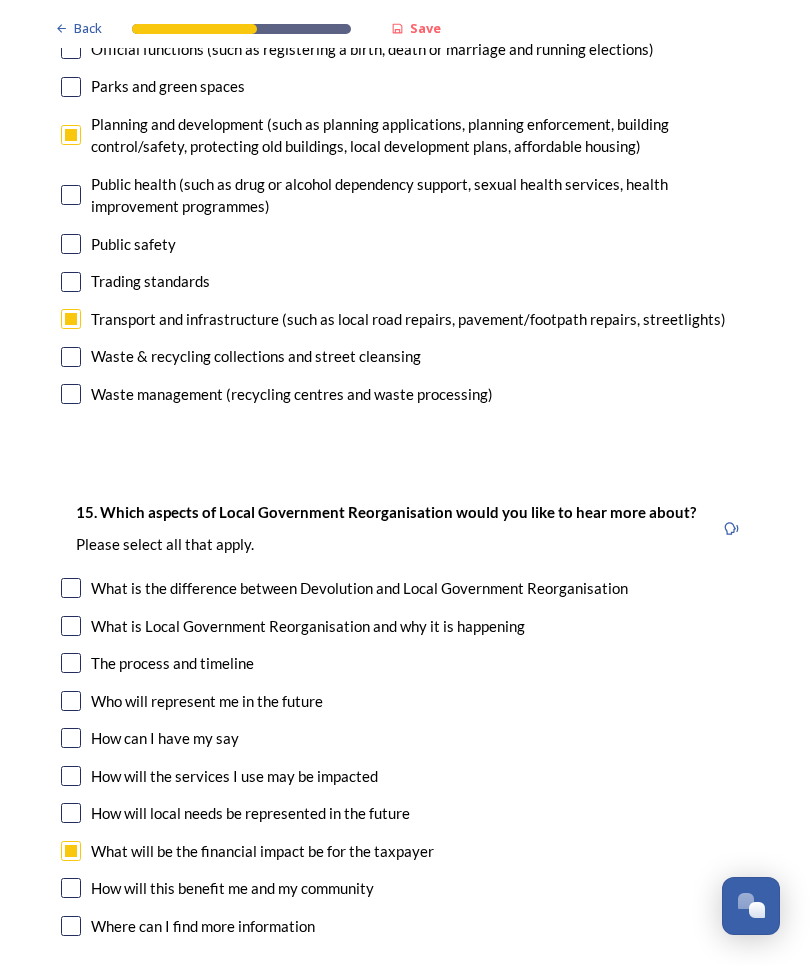 click at bounding box center [71, 889] 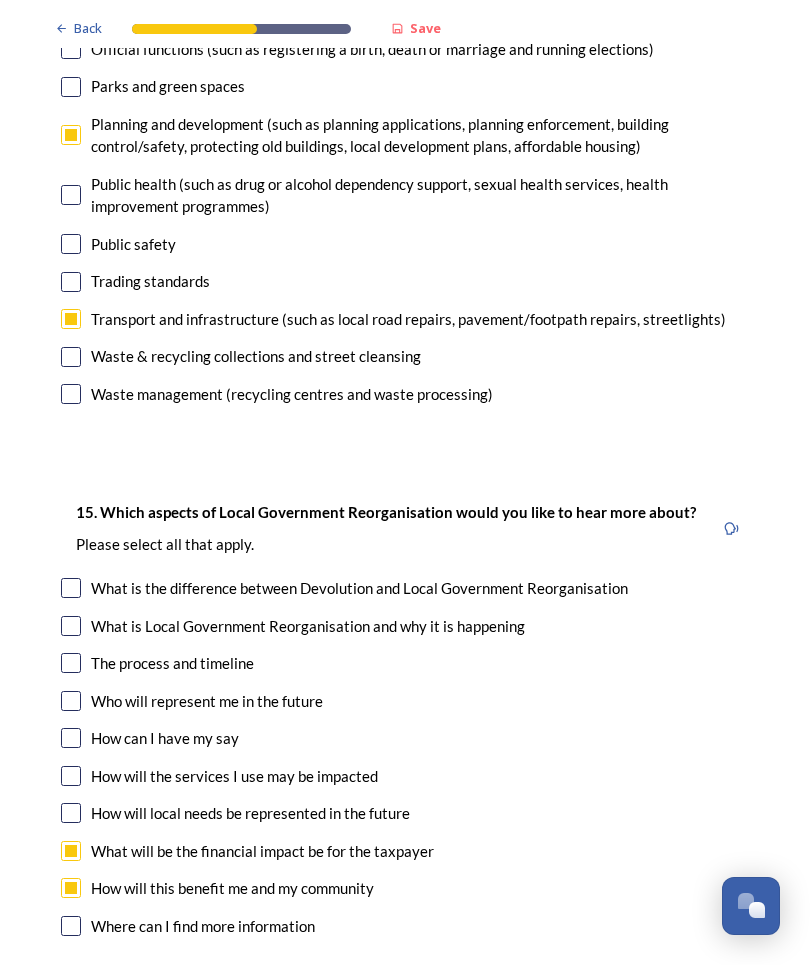 click at bounding box center (71, 814) 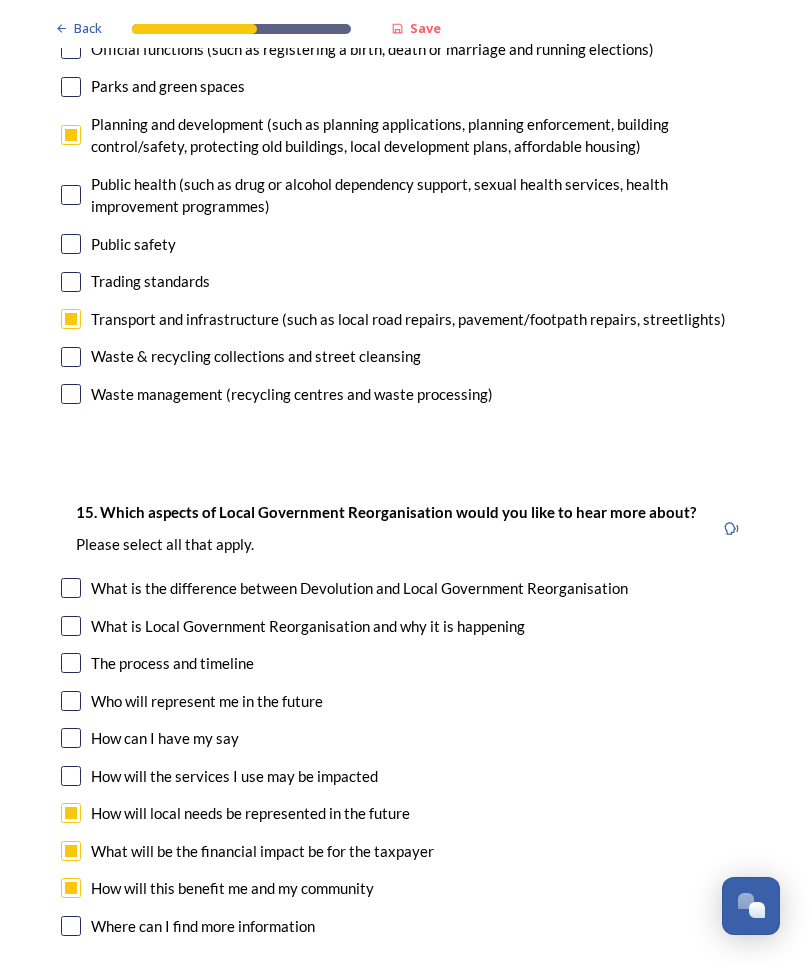 click at bounding box center [71, 777] 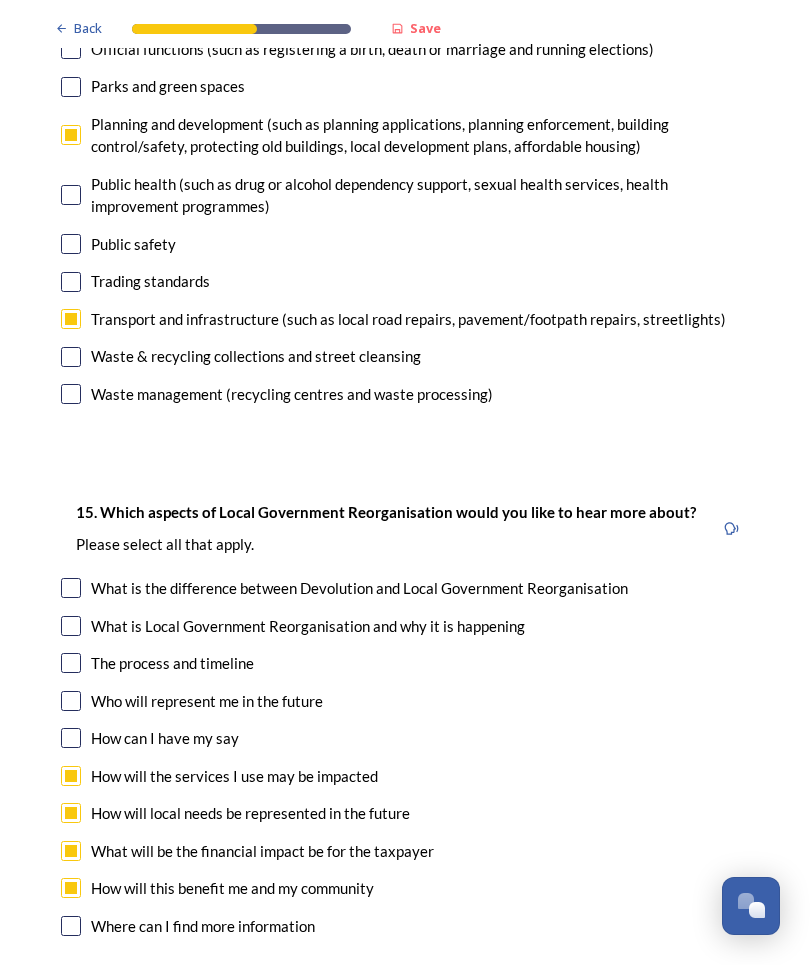 click on "Back Save Prioritising future services As explained on our Shaping [REGION] hub , Local Government Reorganisation for [REGION] means that the county, district and borough councils will be replaced with one, or more than one, single-tier council (referred to as a unitary council) to deliver all your services. Options currently being explored within [REGION] are detailed on our hub , but map visuals can be found below. A single county unitary , bringing the County Council and all seven District and Borough Councils services together to form a new unitary council for [REGION]. Single unitary model (You can enlarge this map by clicking on the square expand icon in the top right of the image) Two unitary option, variation 1 - one unitary combining [AREA], [AREA] and [AREA] footprints and one unitary combining [AREA], [AREA], [AREA], and Mid-[AREA] footprints. Two unitary model variation 1 (You can enlarge this map by clicking on the square expand icon in the top right of the image) * Other 2" at bounding box center (405, -1861) 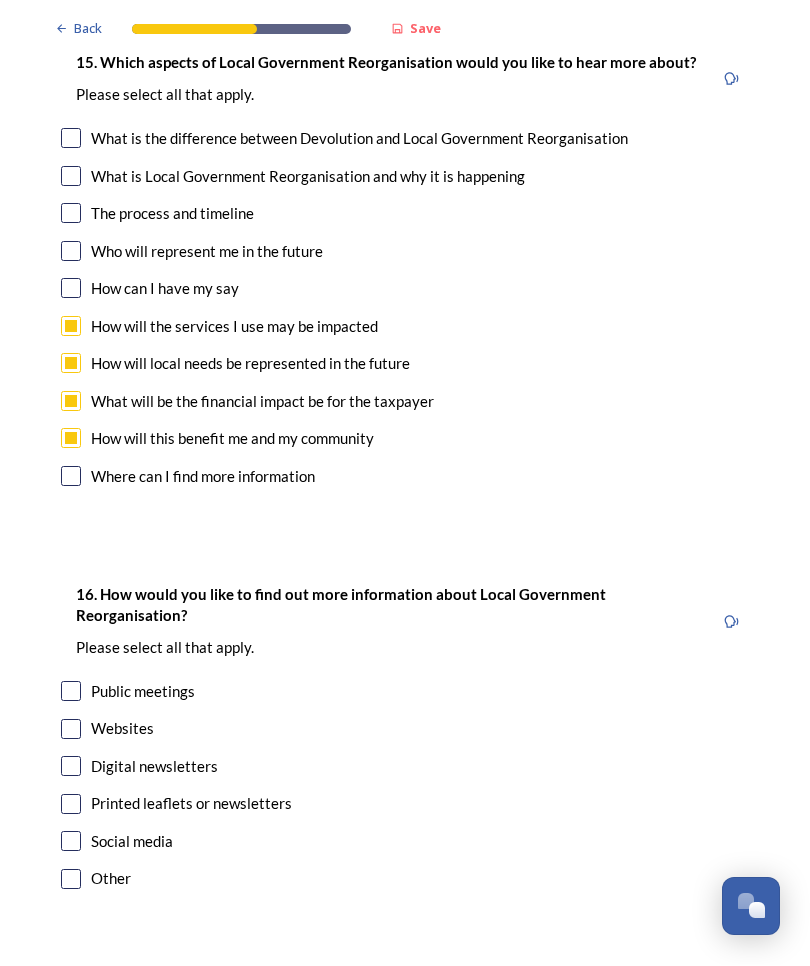 scroll, scrollTop: 5755, scrollLeft: 0, axis: vertical 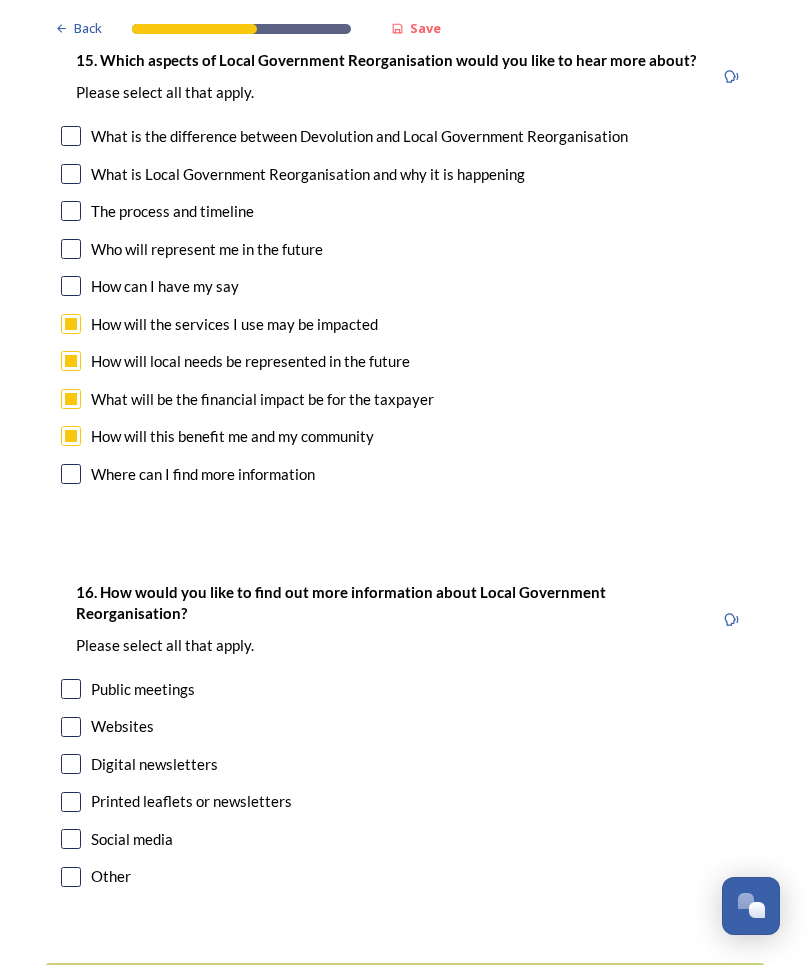 click at bounding box center [71, 765] 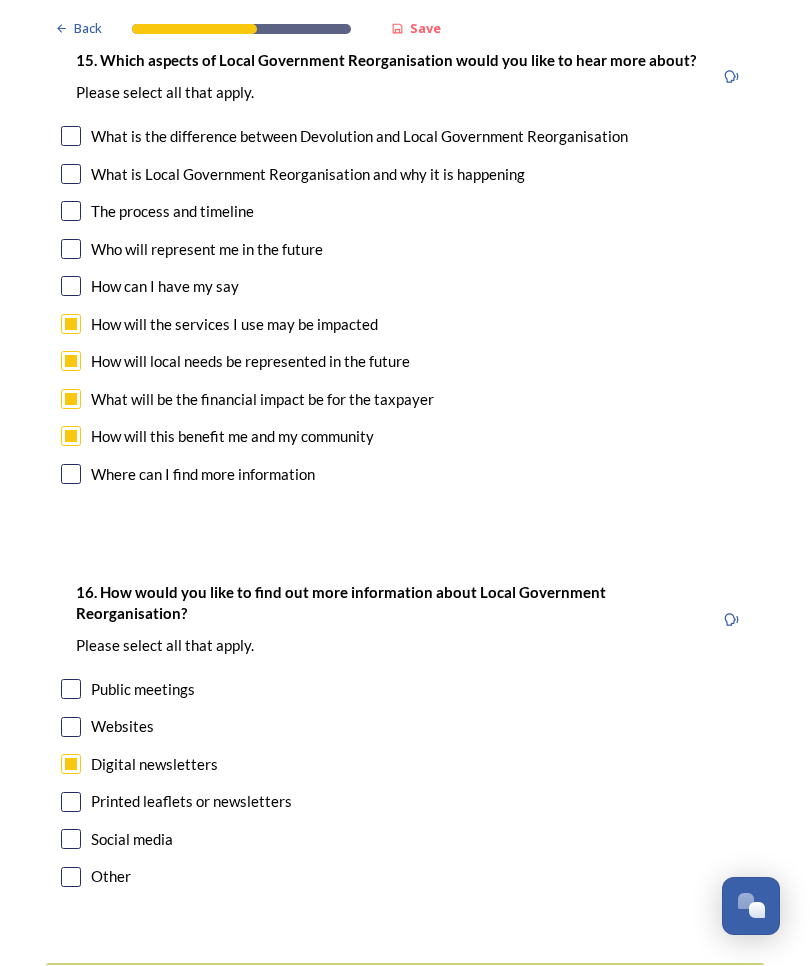 click at bounding box center [71, 728] 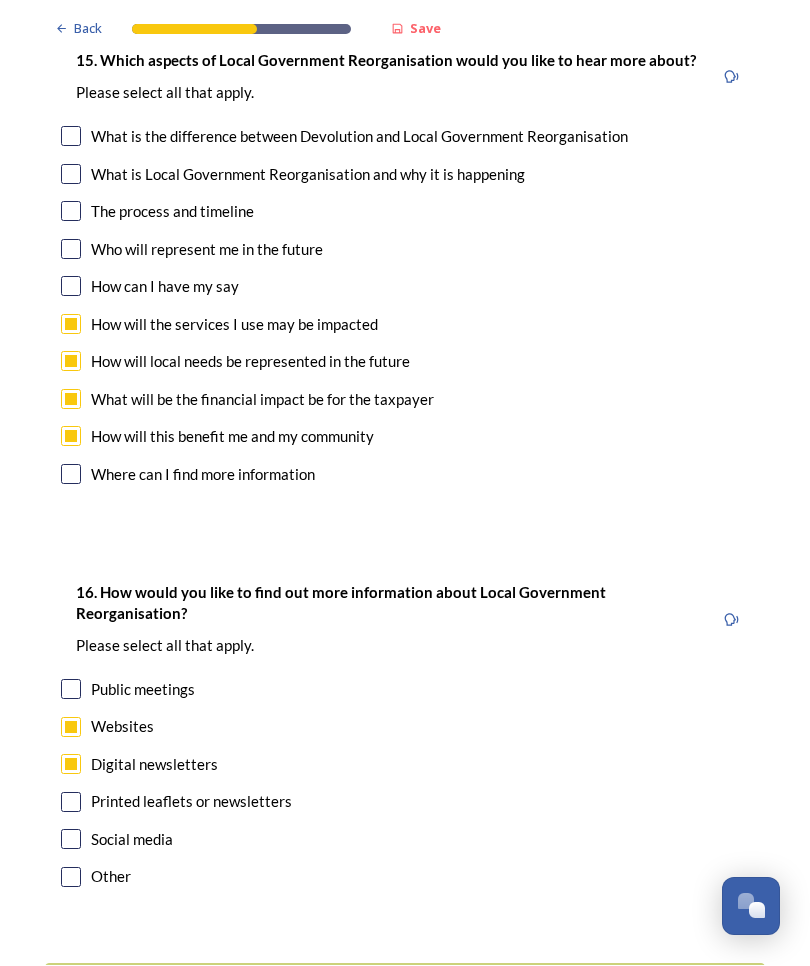 click on "Continue" at bounding box center [391, 988] 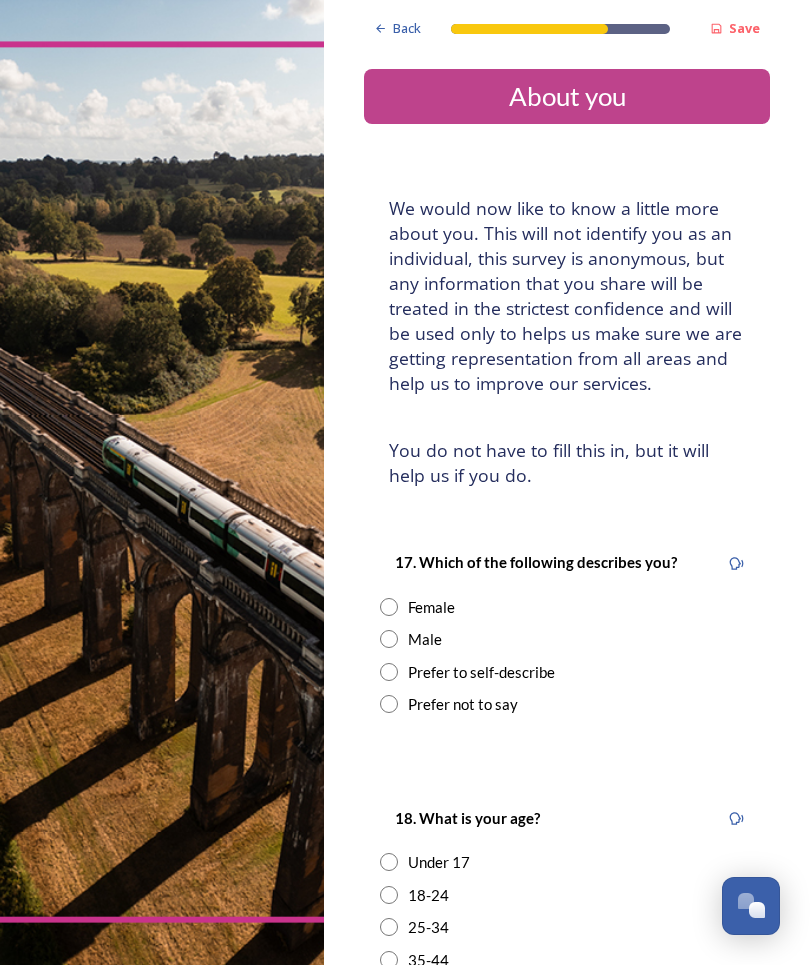 click on "17. Which of the following describes you?  Female Male Prefer to self-describe Prefer not to say" at bounding box center (567, 633) 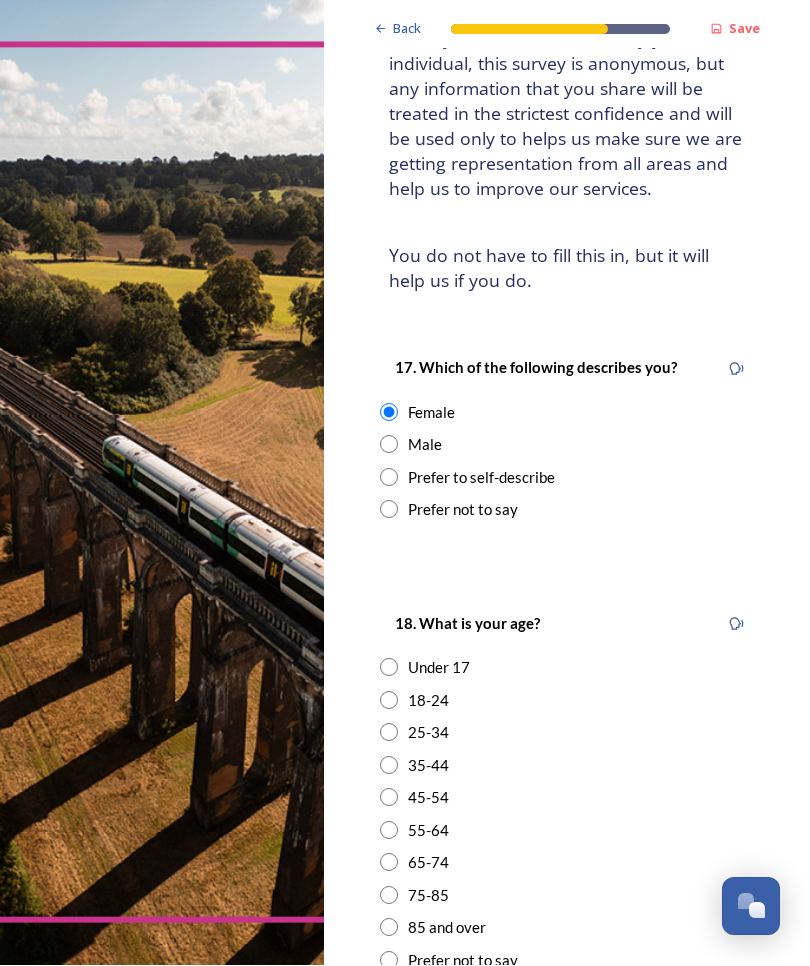 scroll, scrollTop: 197, scrollLeft: 0, axis: vertical 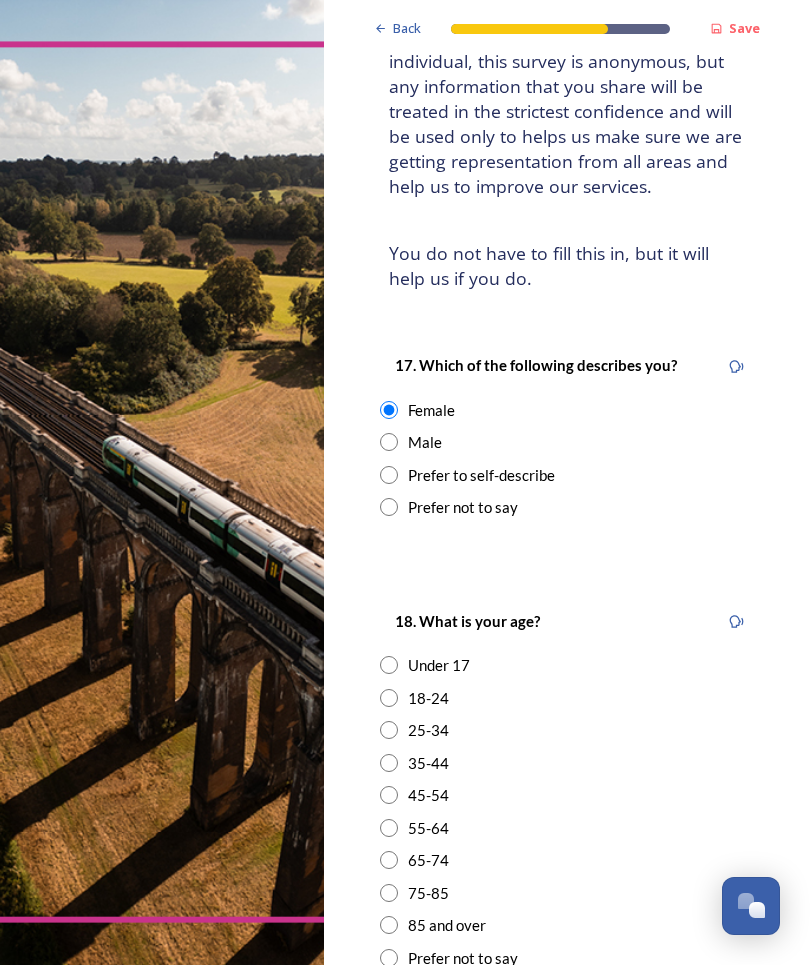 click at bounding box center [389, 861] 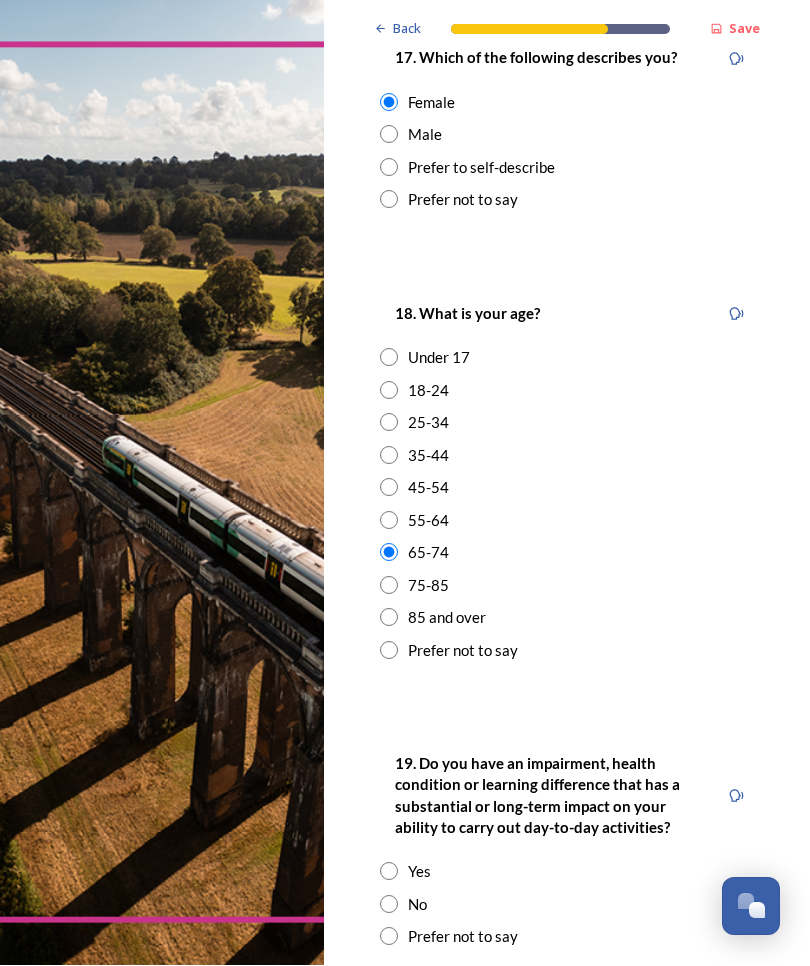 scroll, scrollTop: 513, scrollLeft: 0, axis: vertical 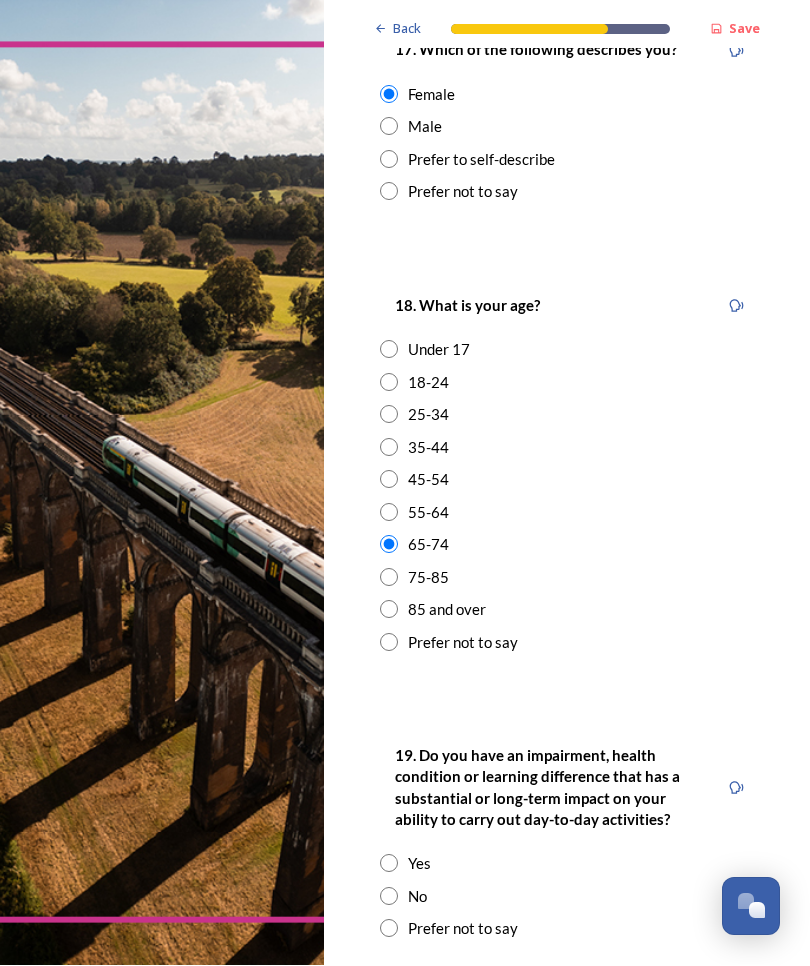 click at bounding box center (389, 864) 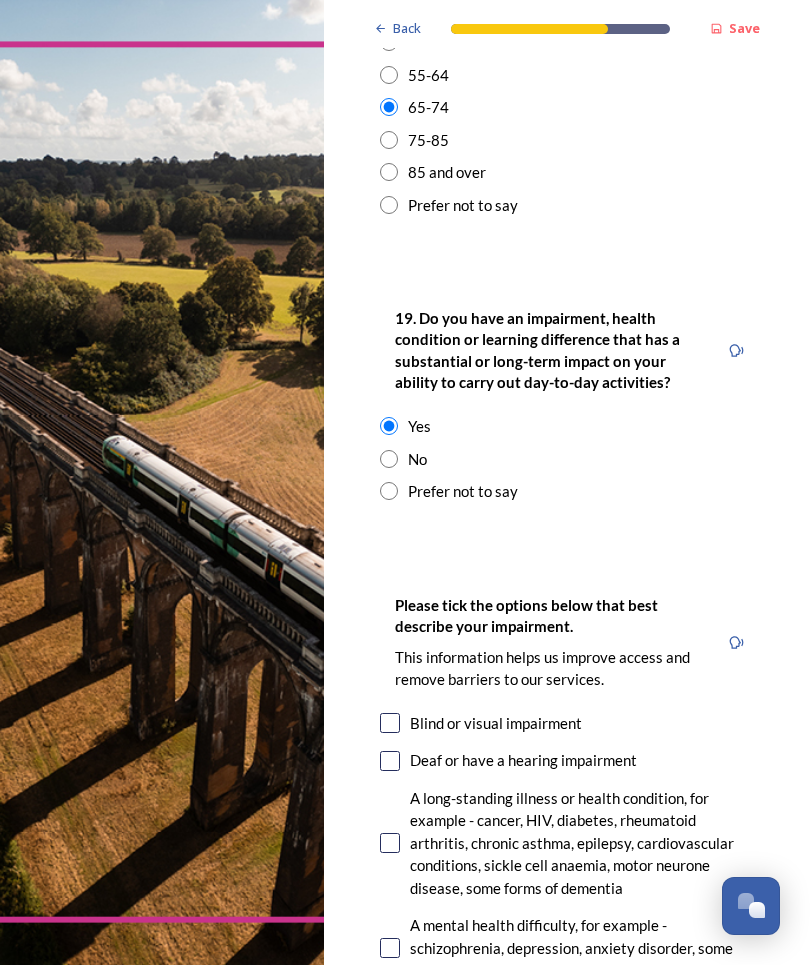 scroll, scrollTop: 951, scrollLeft: 0, axis: vertical 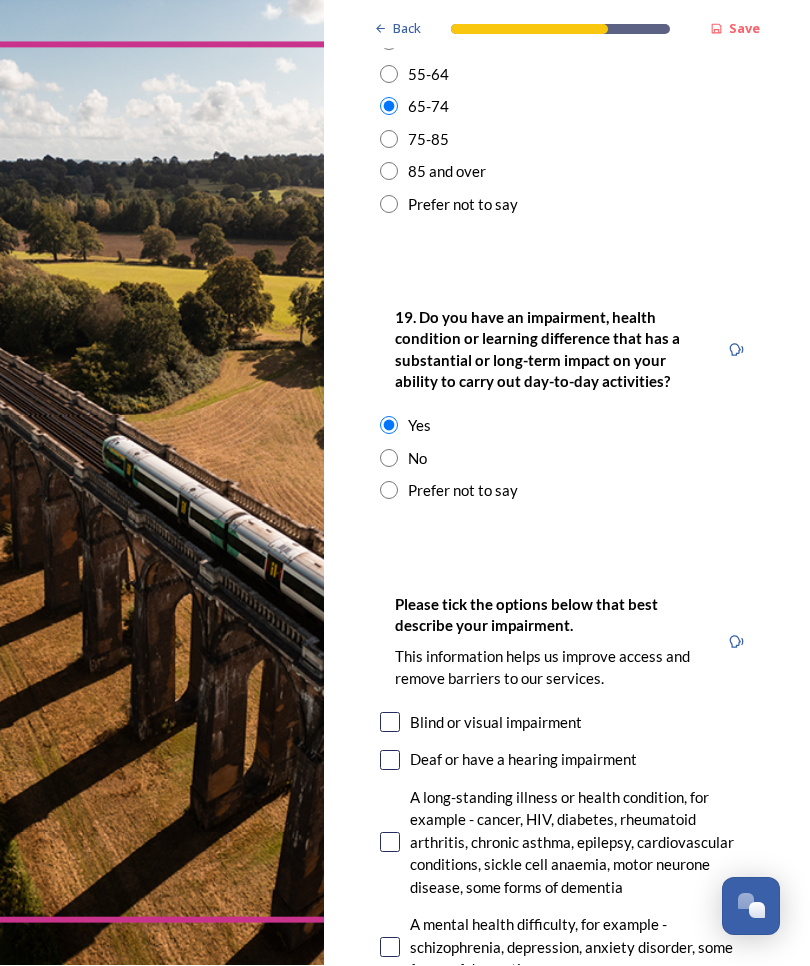 click at bounding box center (390, 843) 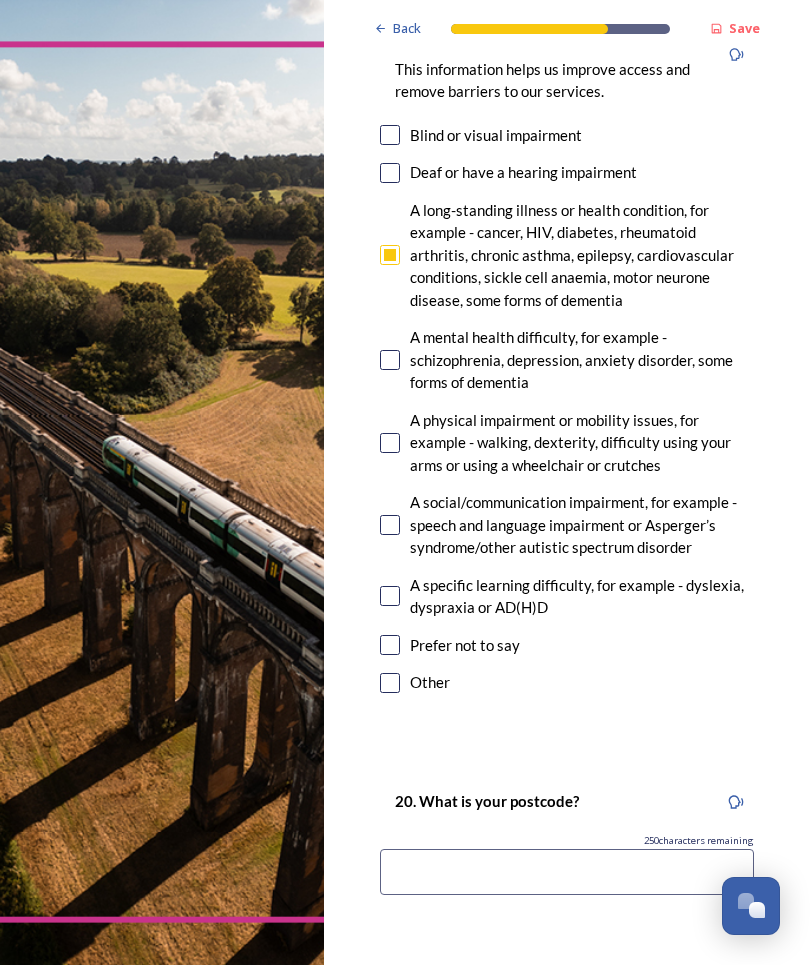 scroll, scrollTop: 1539, scrollLeft: 0, axis: vertical 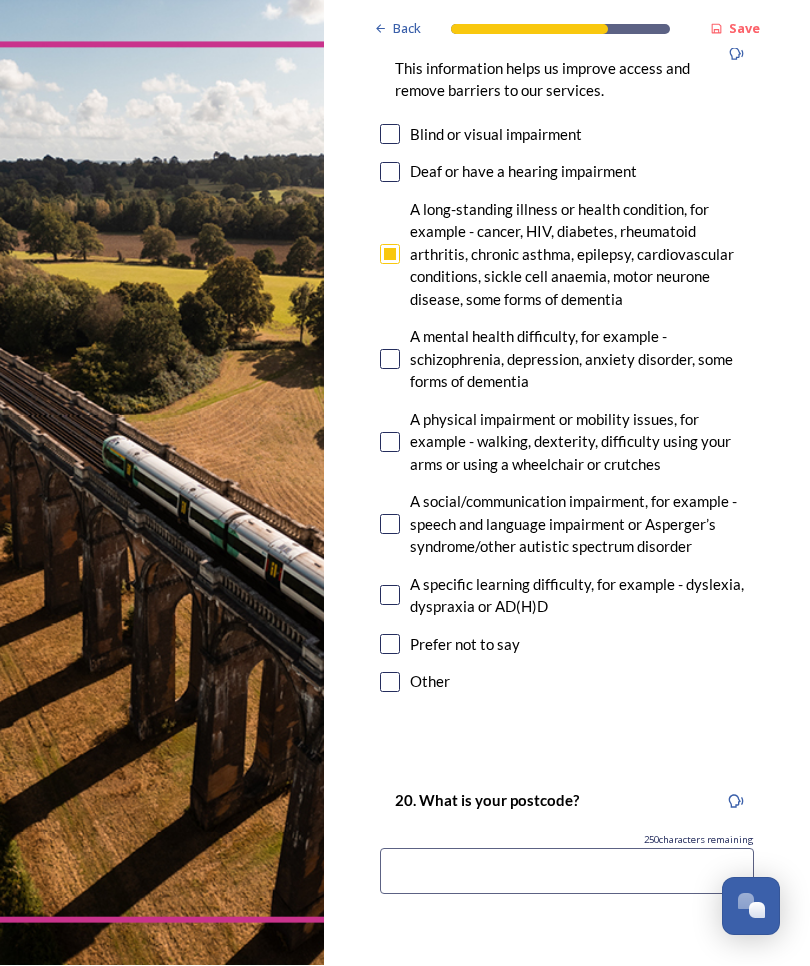 click at bounding box center [567, 872] 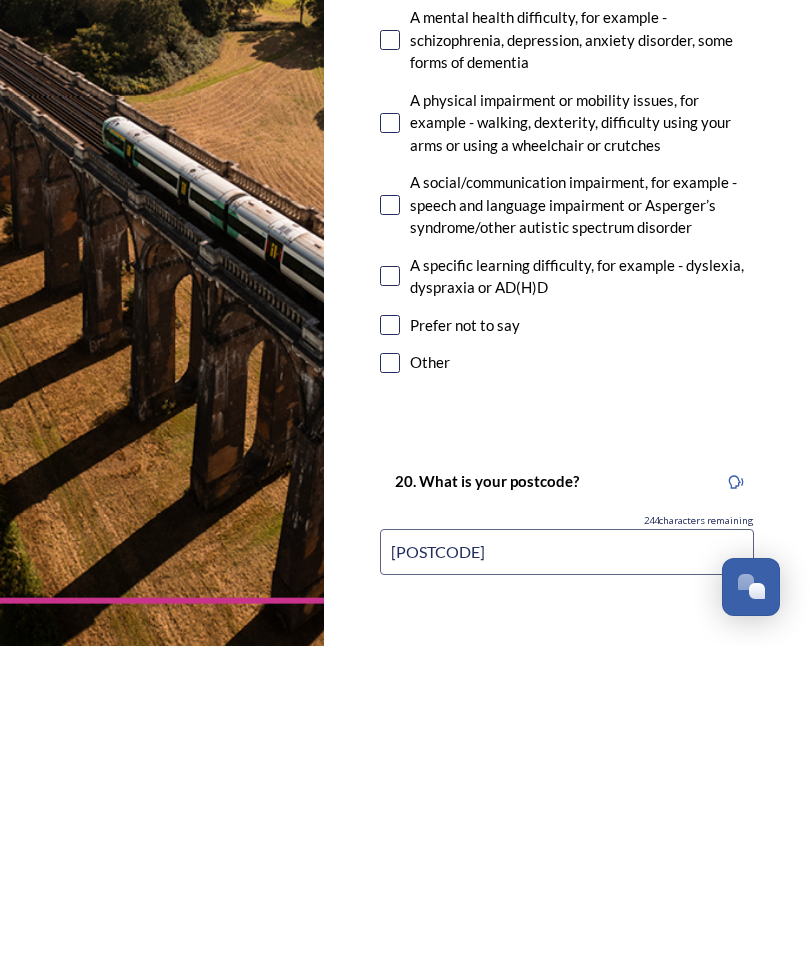 type on "[POSTCODE]" 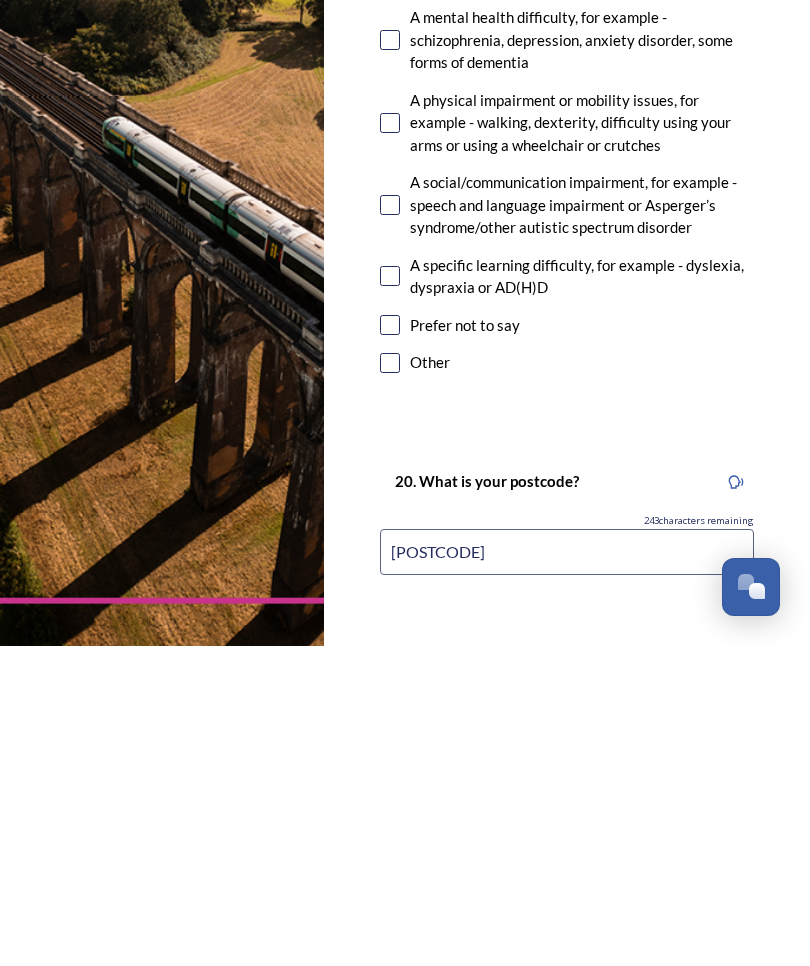 click on "Continue" at bounding box center [553, 1002] 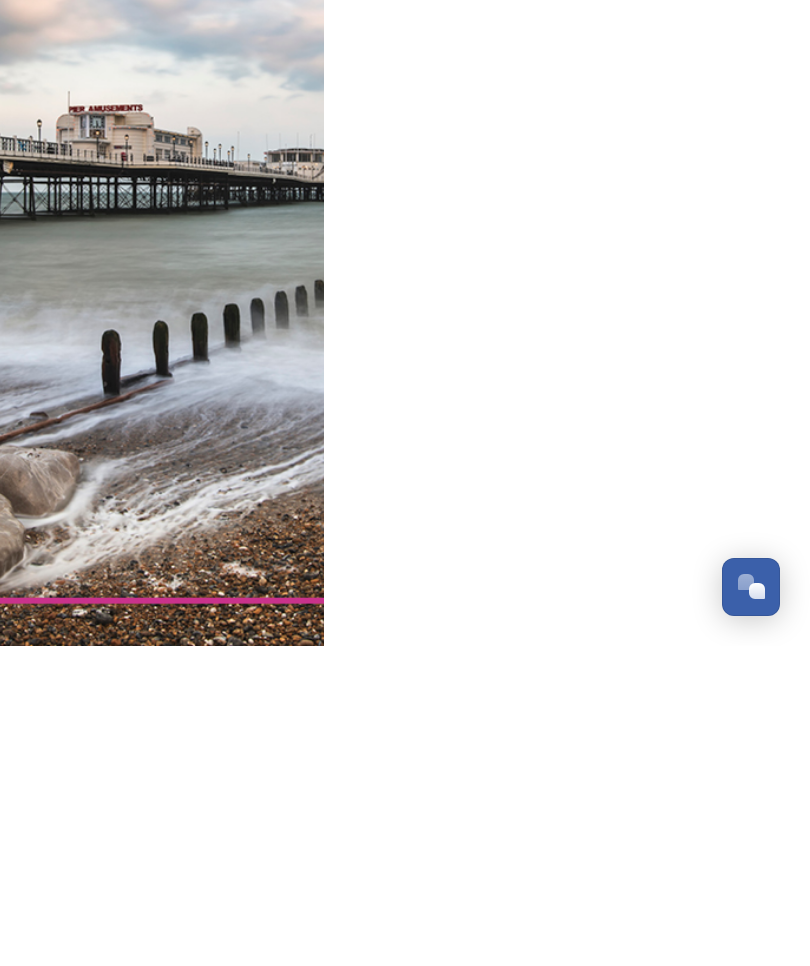 scroll, scrollTop: 0, scrollLeft: 0, axis: both 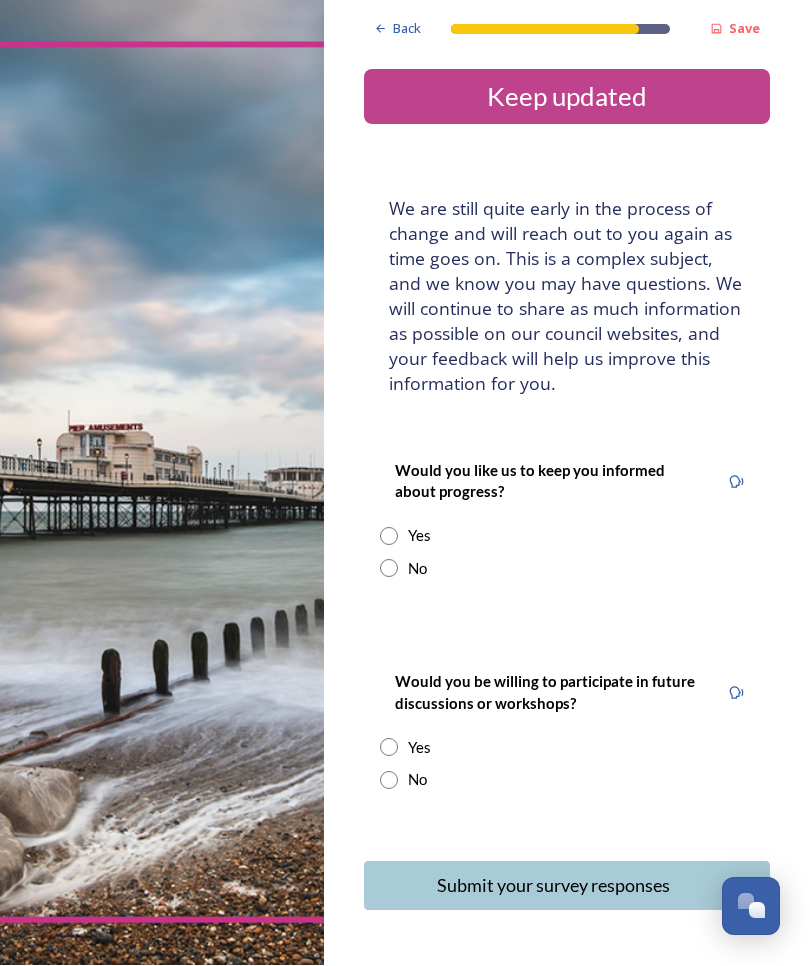 click at bounding box center [389, 537] 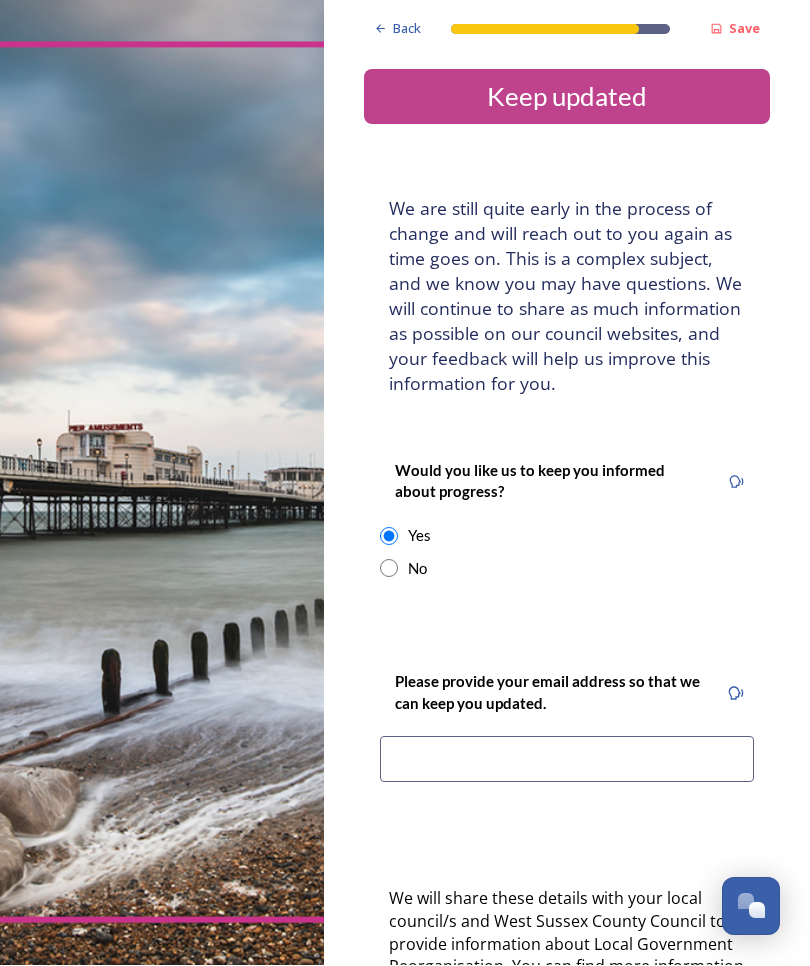 click at bounding box center [567, 760] 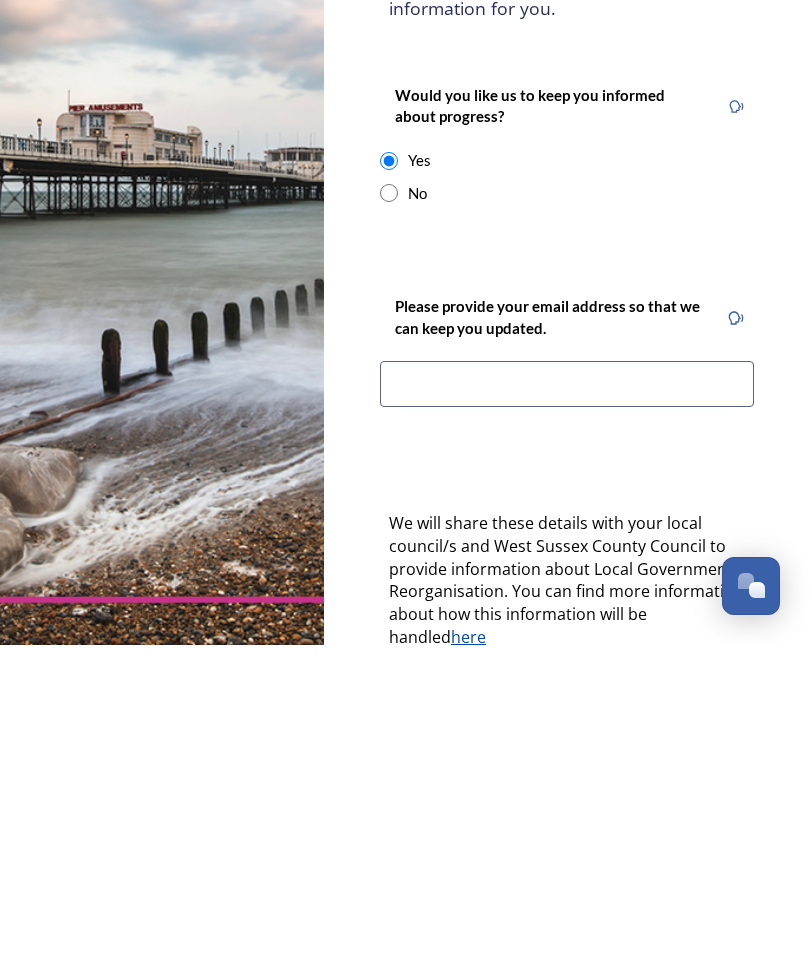 scroll, scrollTop: 54, scrollLeft: 0, axis: vertical 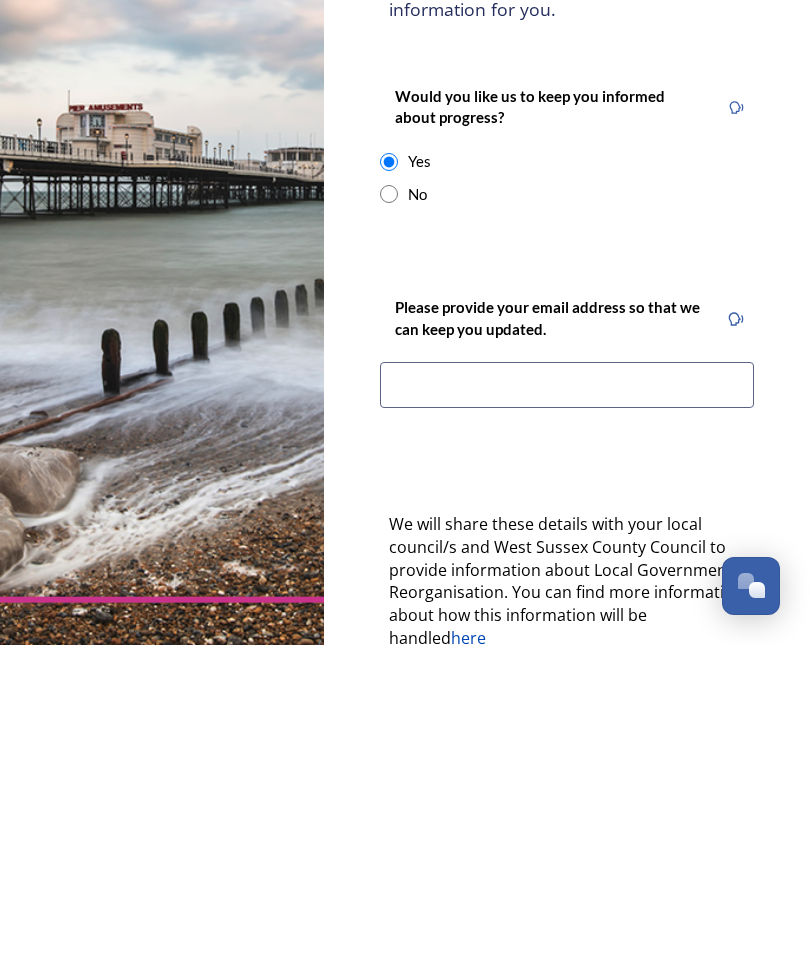 click at bounding box center [389, 515] 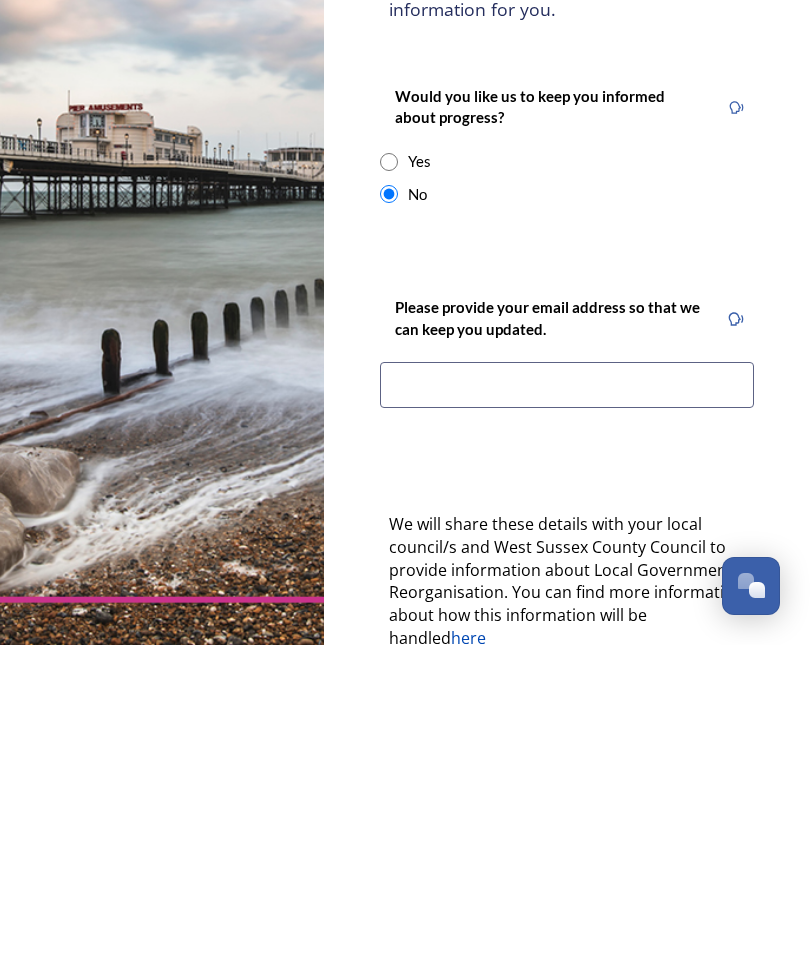 scroll, scrollTop: 70, scrollLeft: 0, axis: vertical 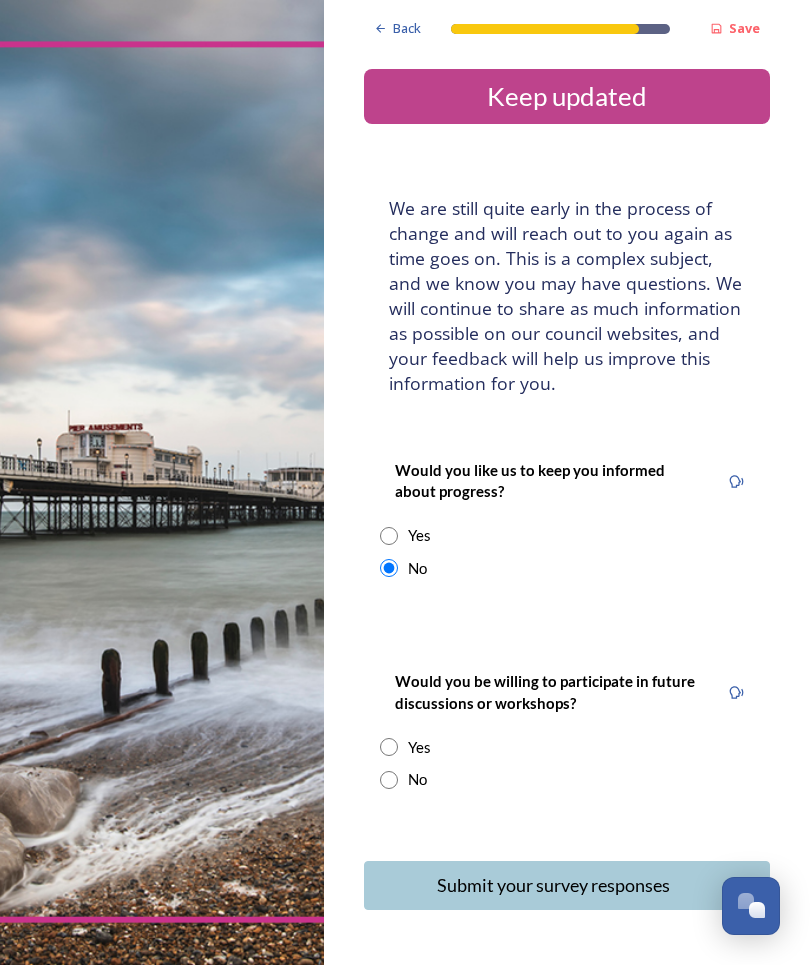 click on "Submit your survey responses" at bounding box center (553, 886) 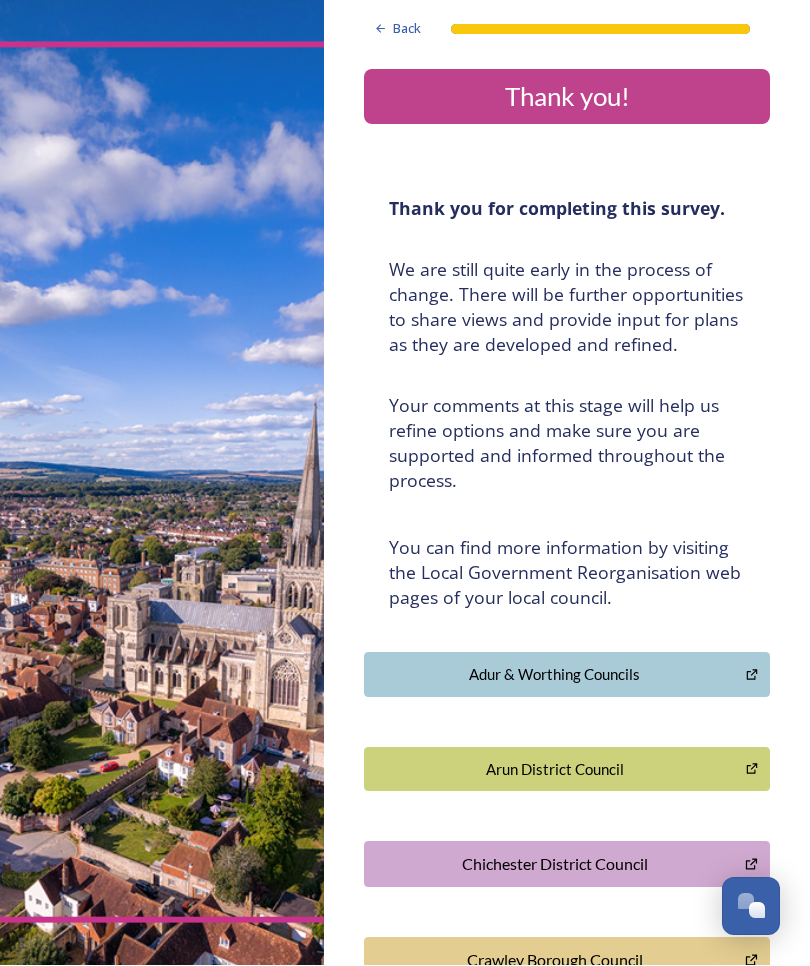scroll, scrollTop: 0, scrollLeft: 0, axis: both 